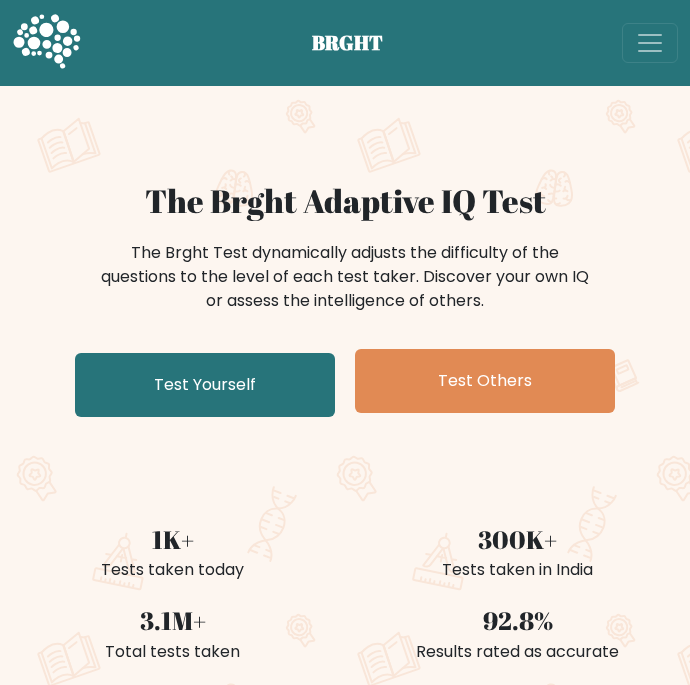 scroll, scrollTop: 0, scrollLeft: 0, axis: both 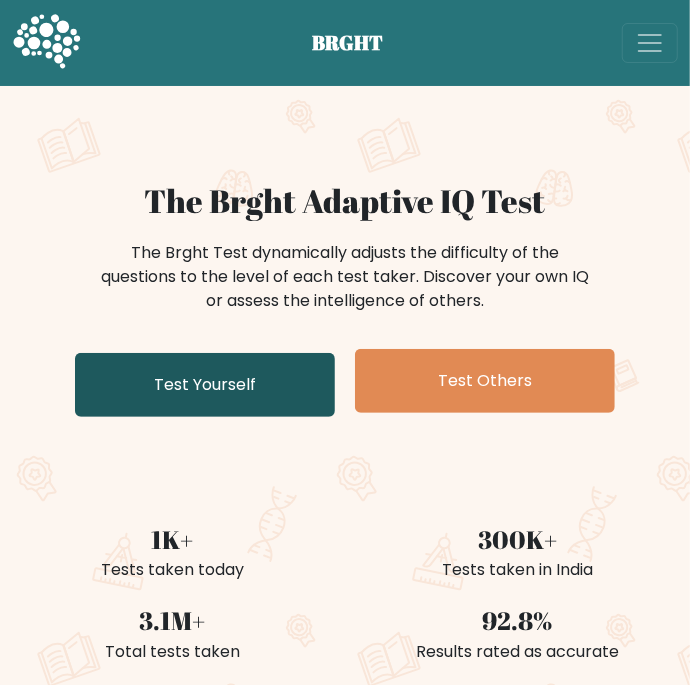 click on "Test Yourself" at bounding box center (205, 385) 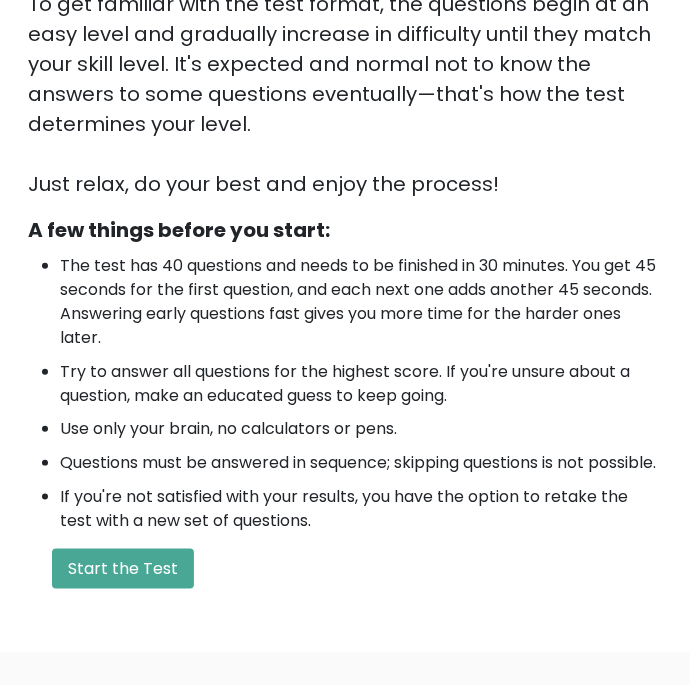 scroll, scrollTop: 441, scrollLeft: 0, axis: vertical 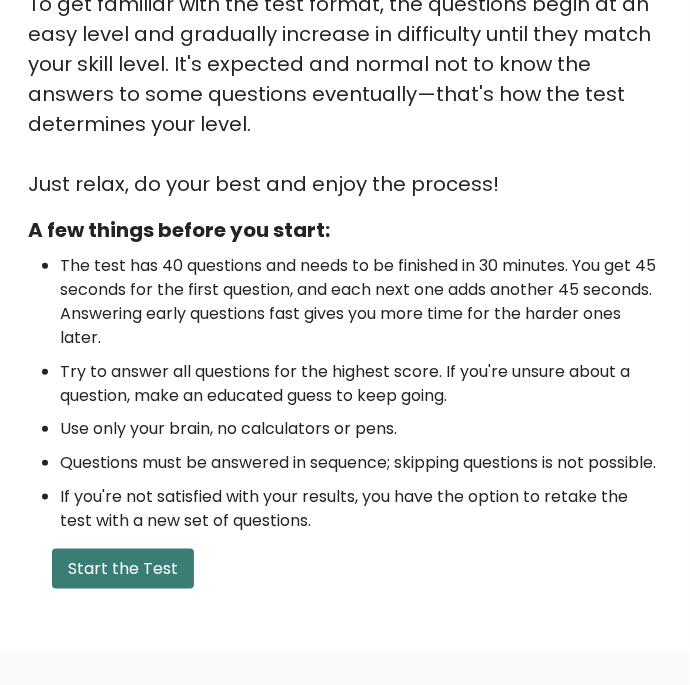 click on "Start the Test" at bounding box center [123, 569] 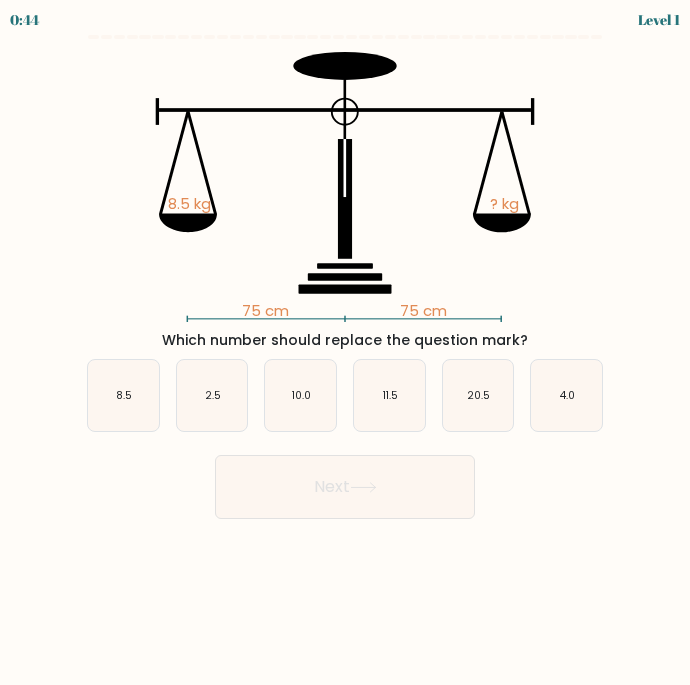 scroll, scrollTop: 0, scrollLeft: 0, axis: both 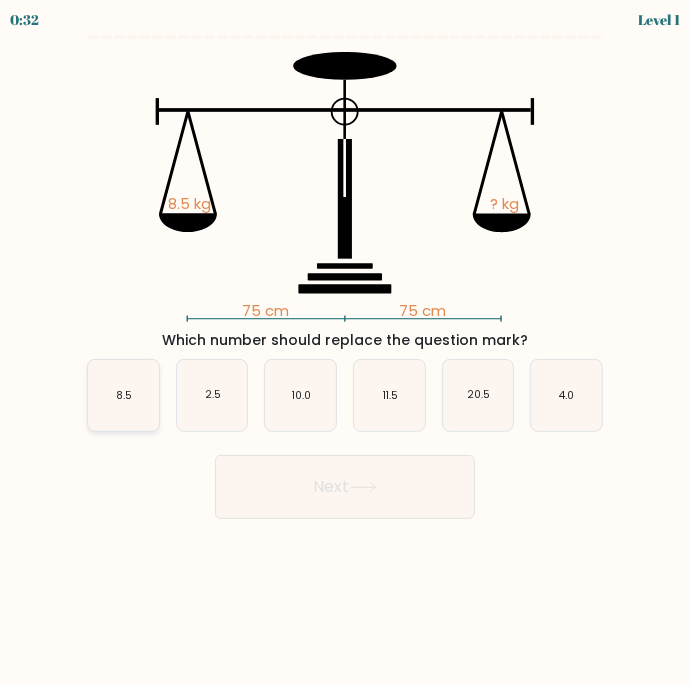 click on "8.5" at bounding box center (123, 395) 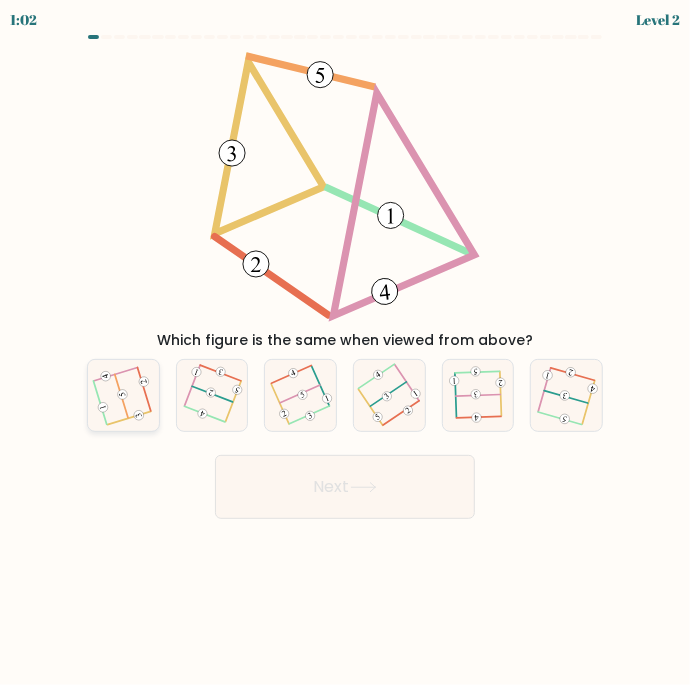 click at bounding box center (100, 402) 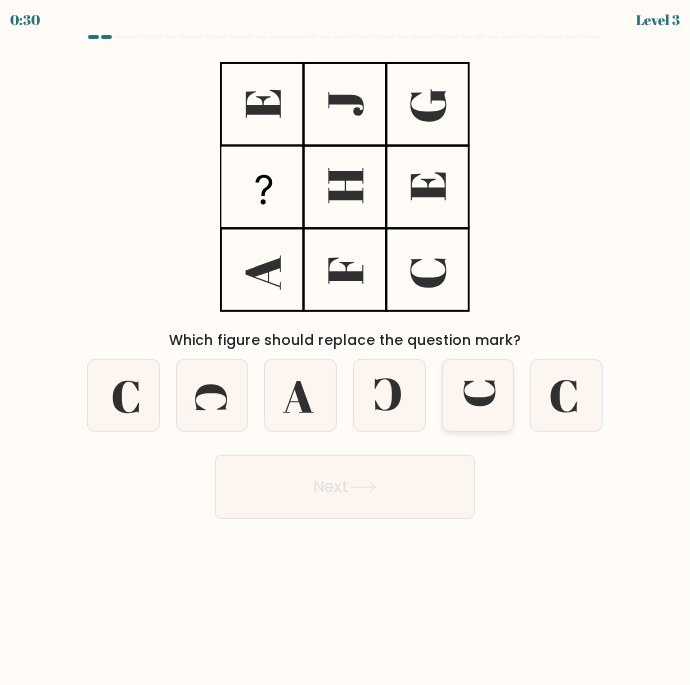 click at bounding box center [480, 394] 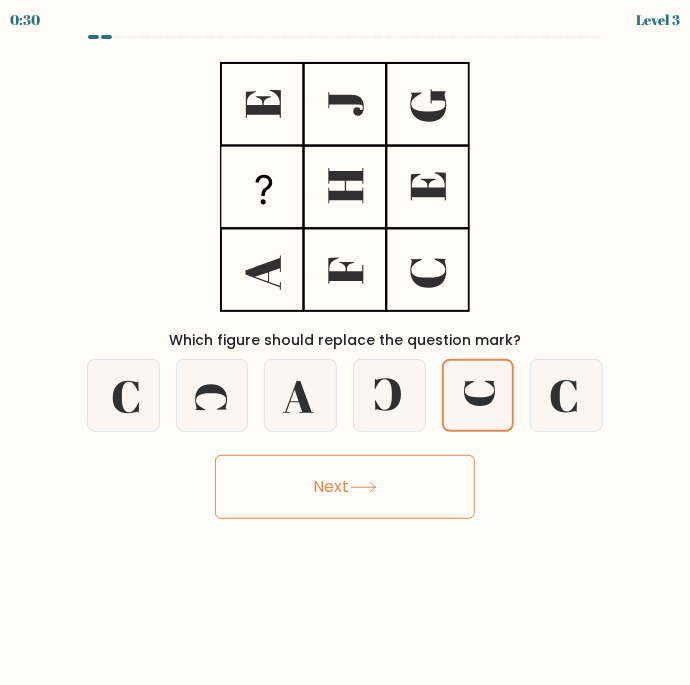 click on "Next" at bounding box center (345, 487) 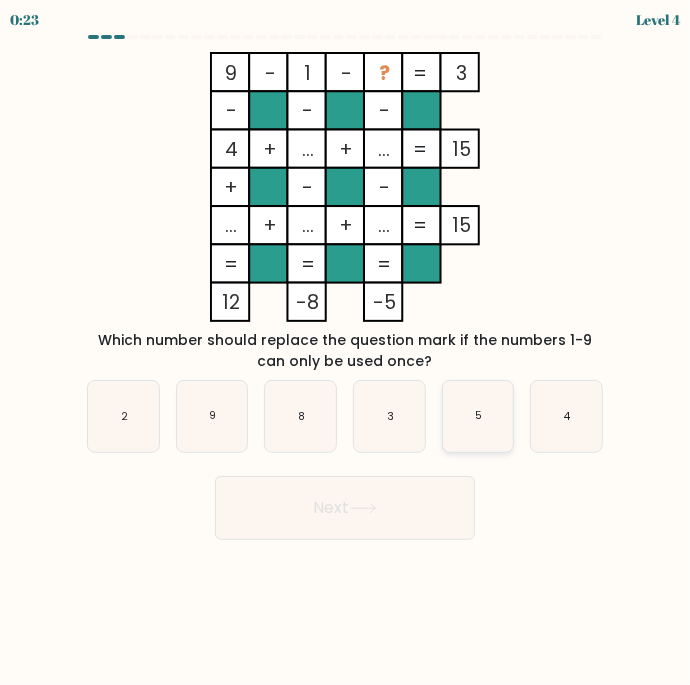 click on "e.
5" at bounding box center (345, 348) 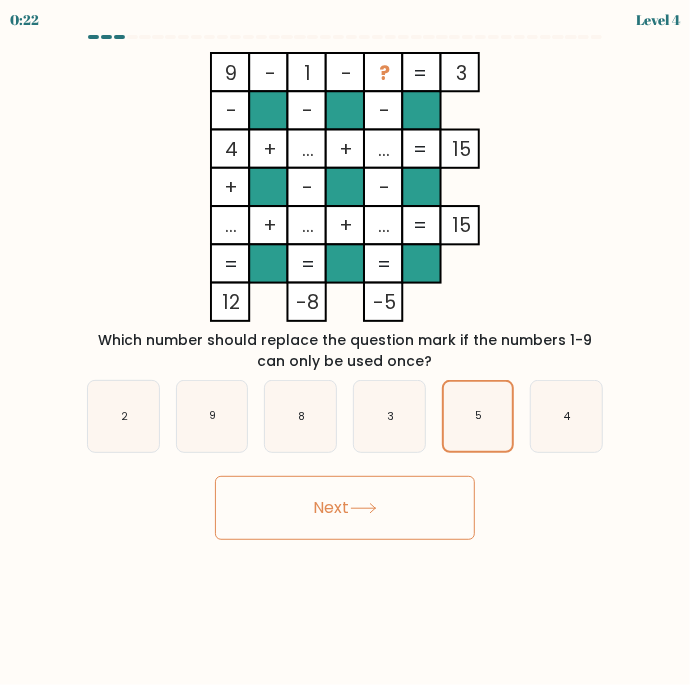 click on "Next" at bounding box center (345, 508) 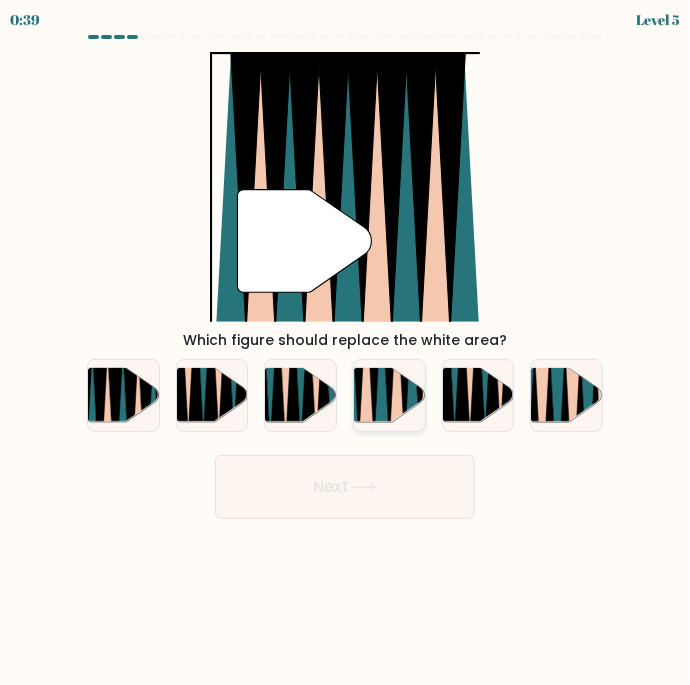 click at bounding box center (396, 366) 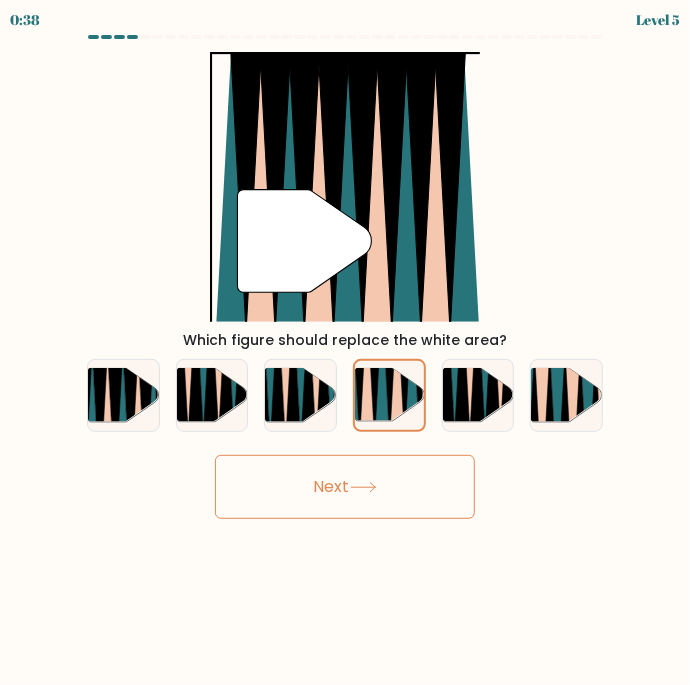 click on "Next" at bounding box center [345, 487] 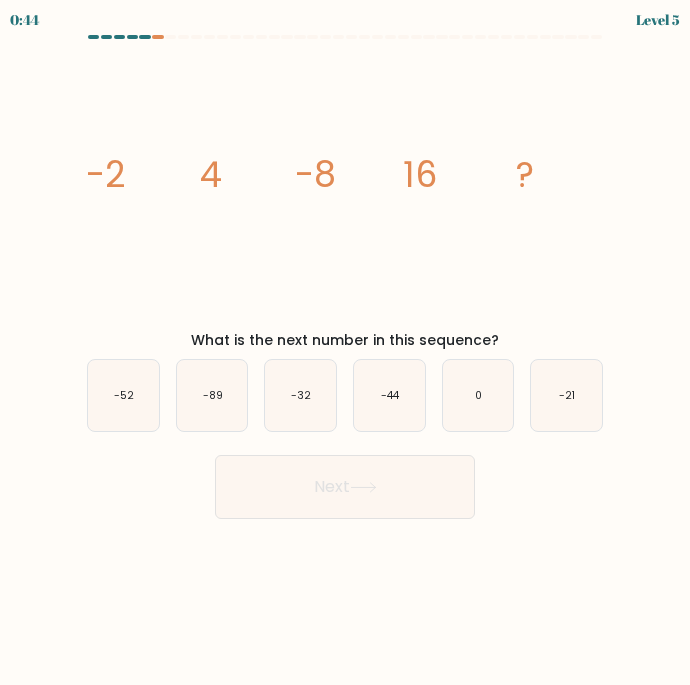 scroll, scrollTop: 0, scrollLeft: 0, axis: both 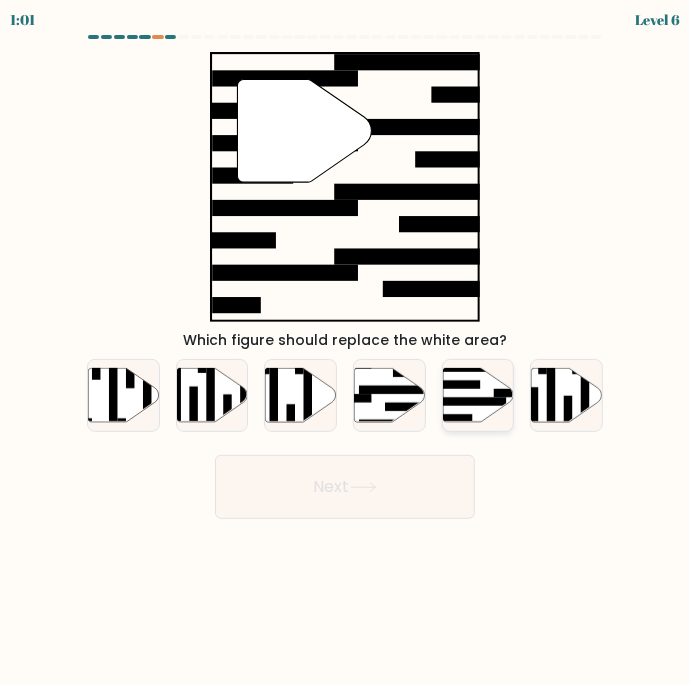 click at bounding box center (468, 401) 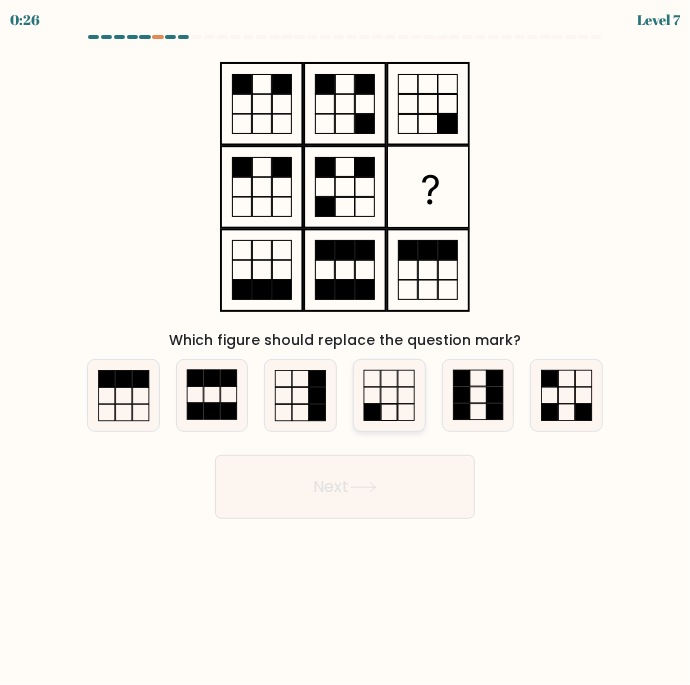 click on "d." at bounding box center [345, 348] 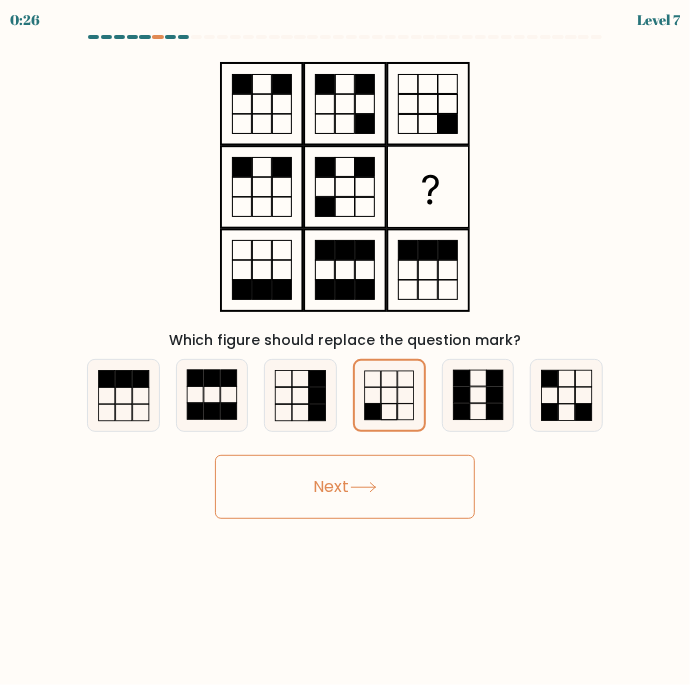 click on "Next" at bounding box center (345, 487) 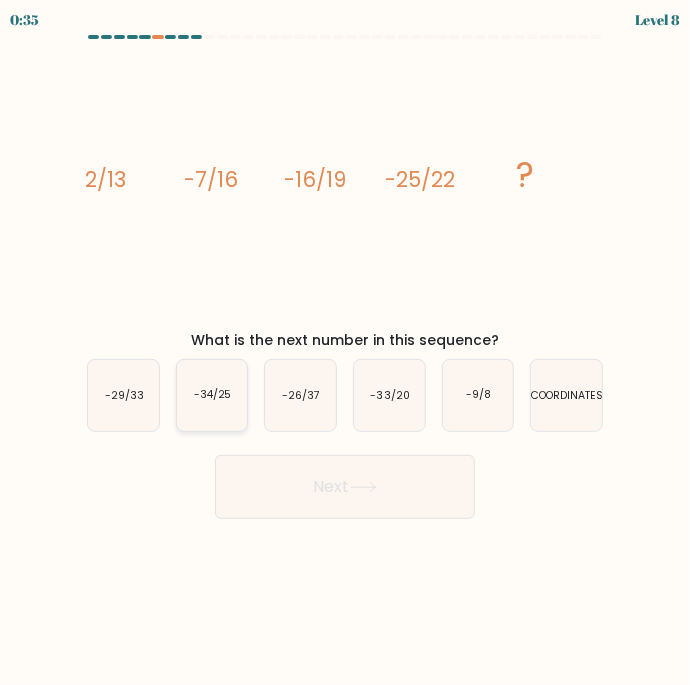 click on "-34/25" at bounding box center [213, 395] 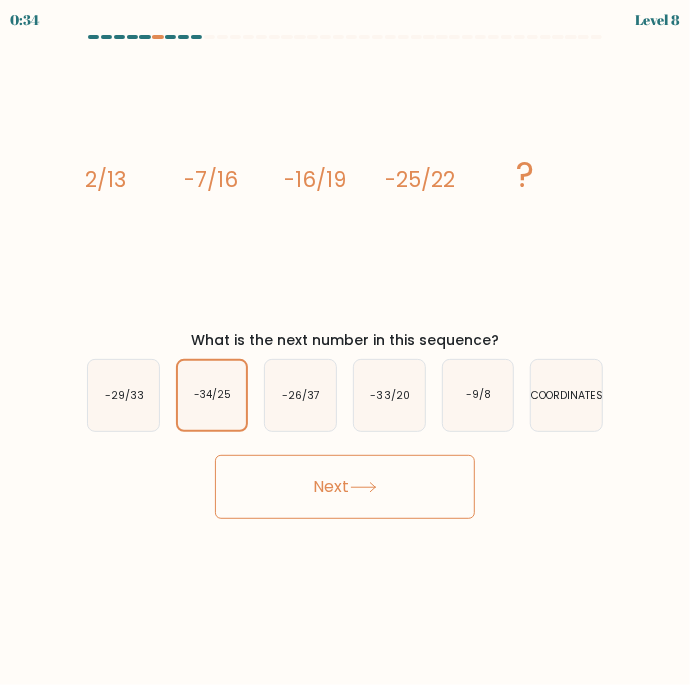 click on "Next" at bounding box center (345, 487) 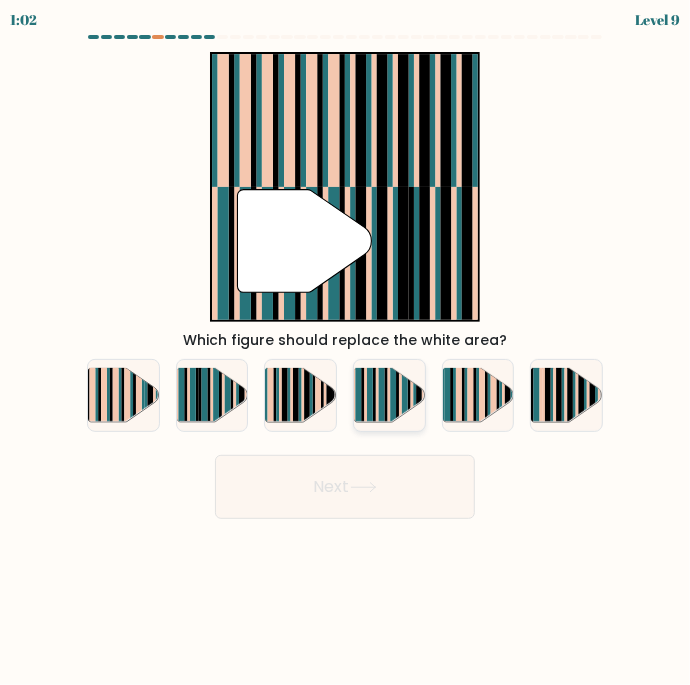 click at bounding box center (393, 402) 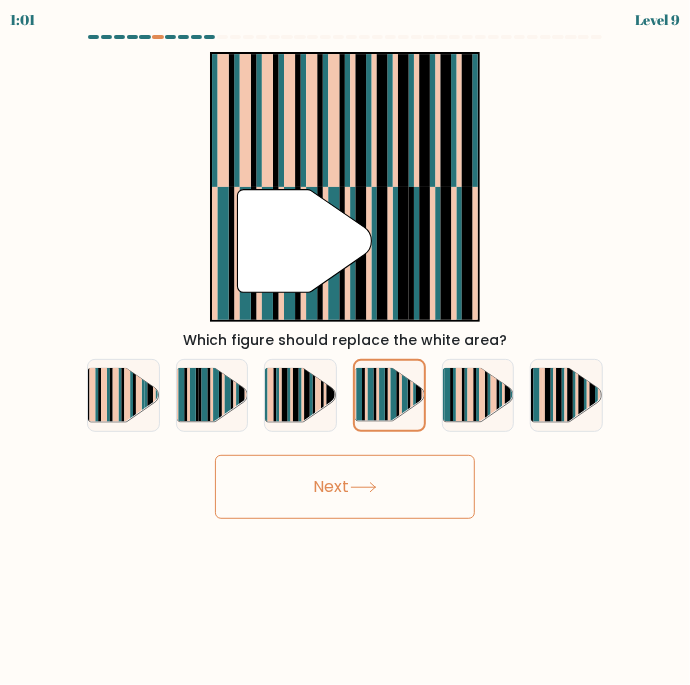 click on "Next" at bounding box center [345, 487] 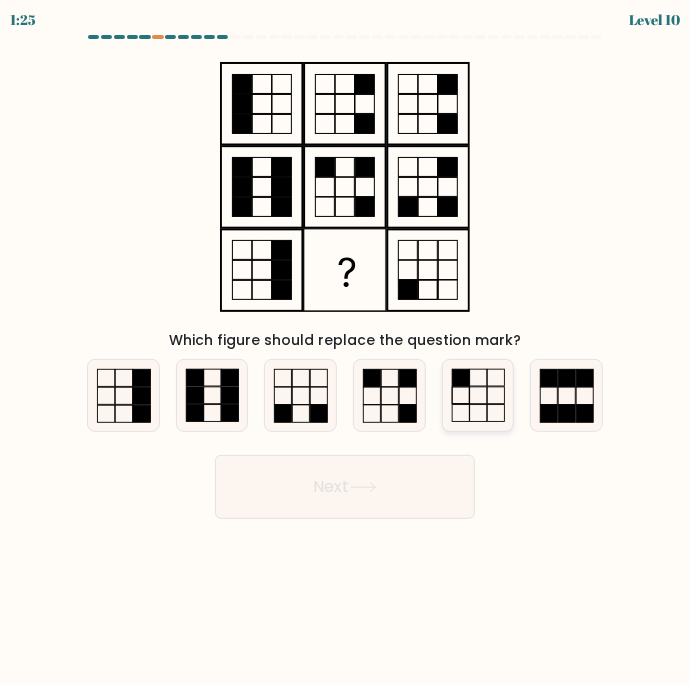 click at bounding box center (478, 395) 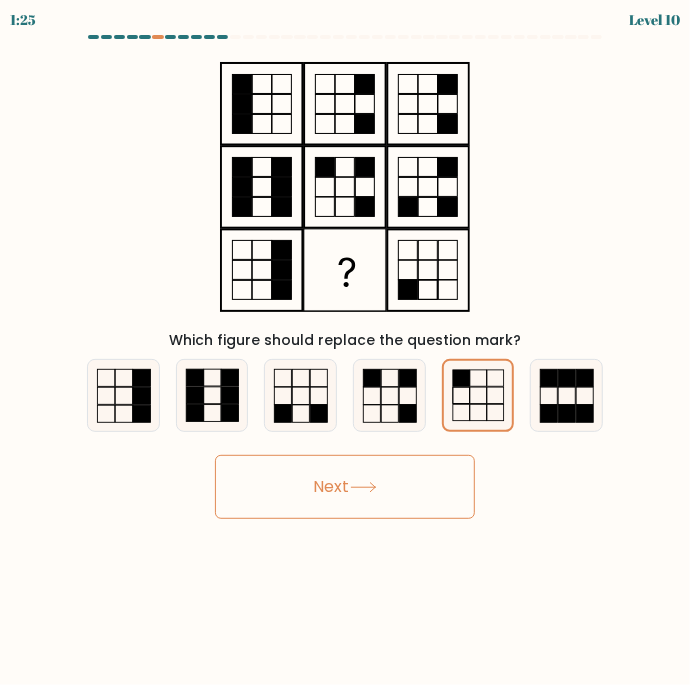 click on "Next" at bounding box center [345, 487] 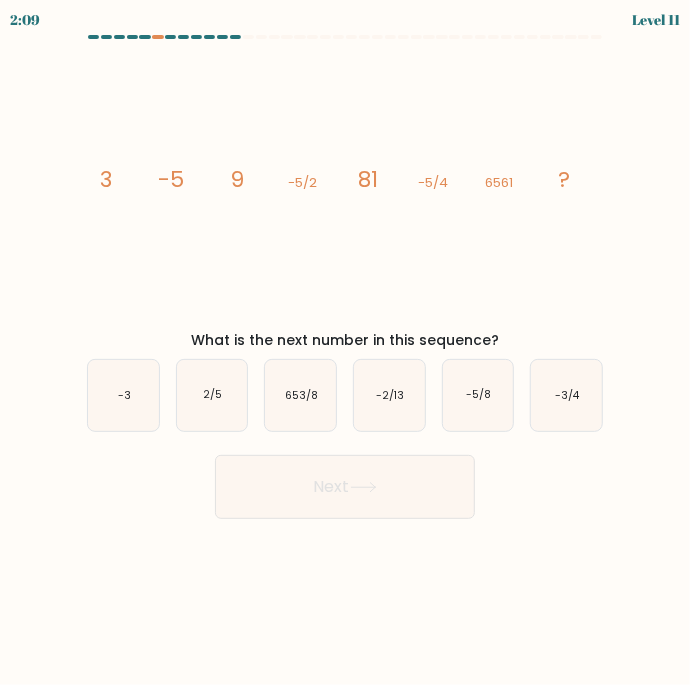click on "Next" at bounding box center (345, 487) 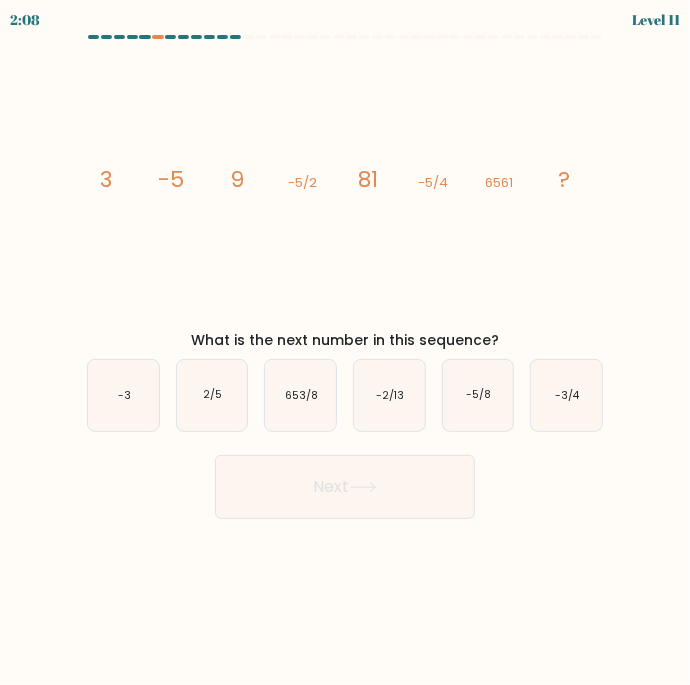 click on "Next" at bounding box center (345, 479) 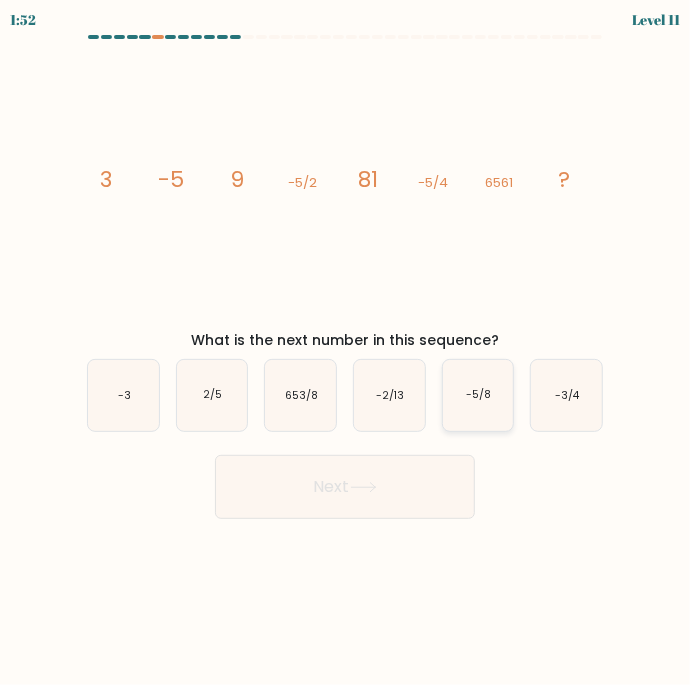 click on "-5/8" at bounding box center [478, 395] 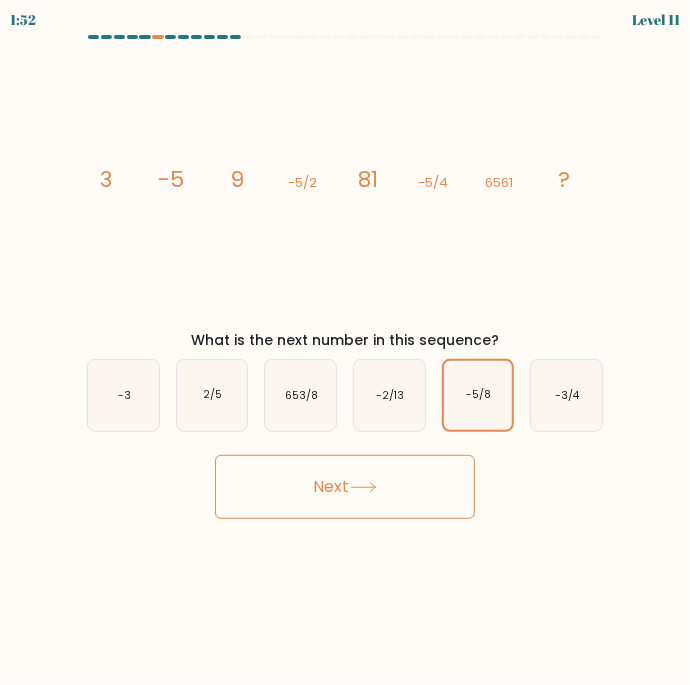 click on "Next" at bounding box center [345, 487] 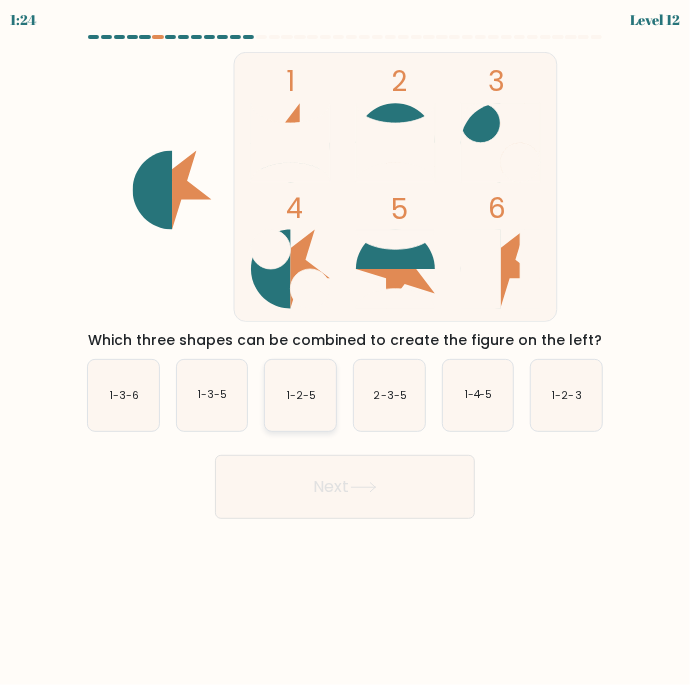 click on "1-2-5" at bounding box center (300, 395) 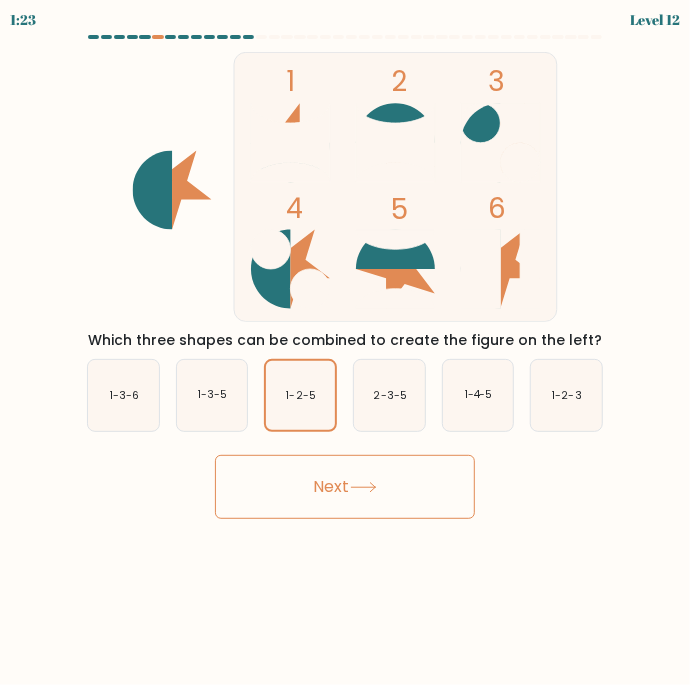click on "Next" at bounding box center [345, 487] 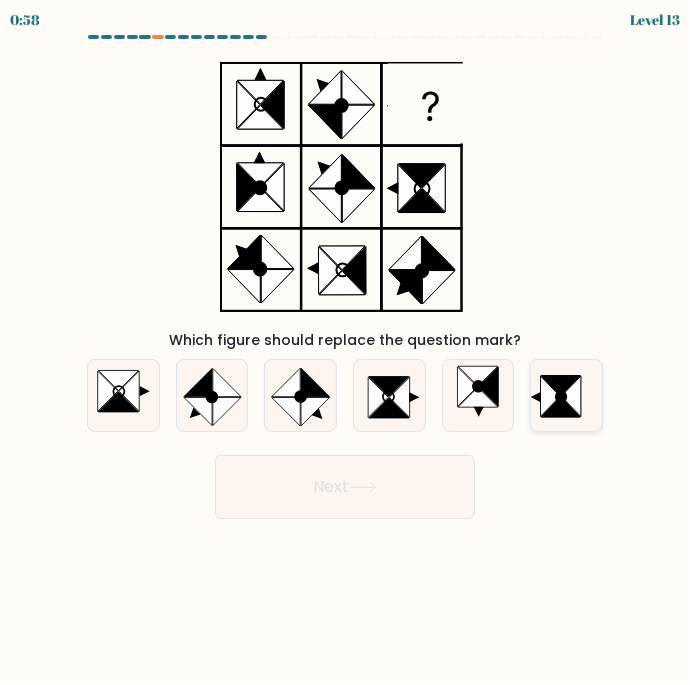 click at bounding box center (571, 396) 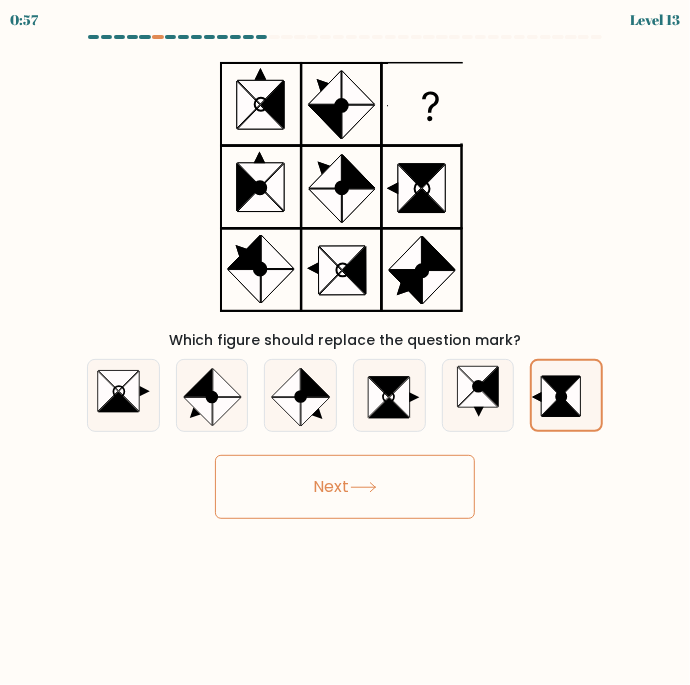click on "Next" at bounding box center (345, 487) 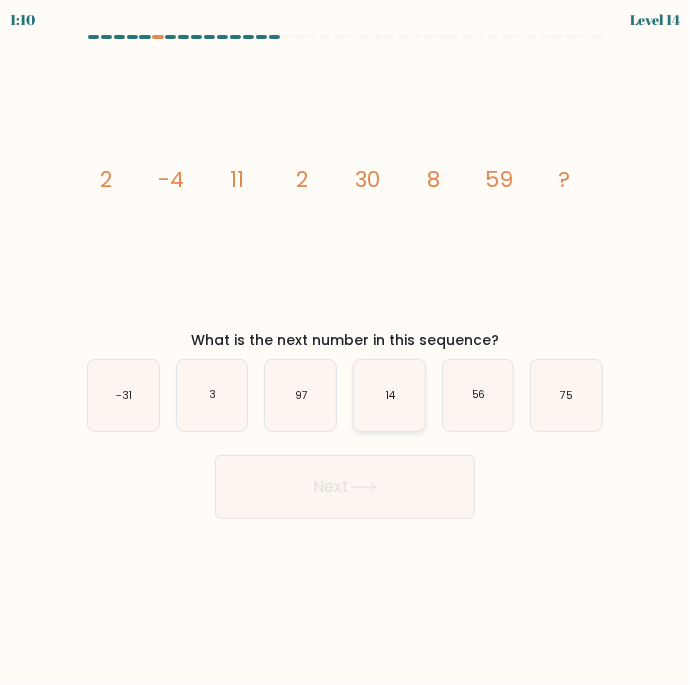 click on "14" at bounding box center (389, 395) 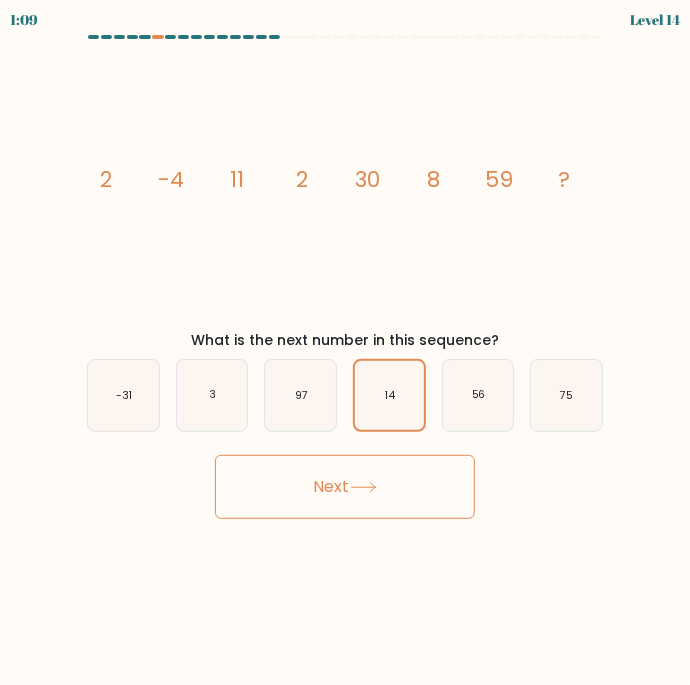 click on "Next" at bounding box center [345, 487] 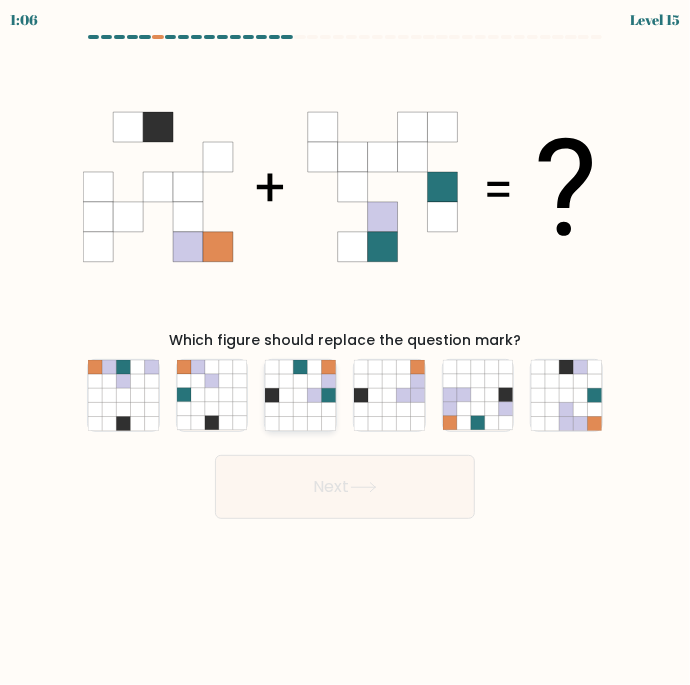 click at bounding box center [315, 395] 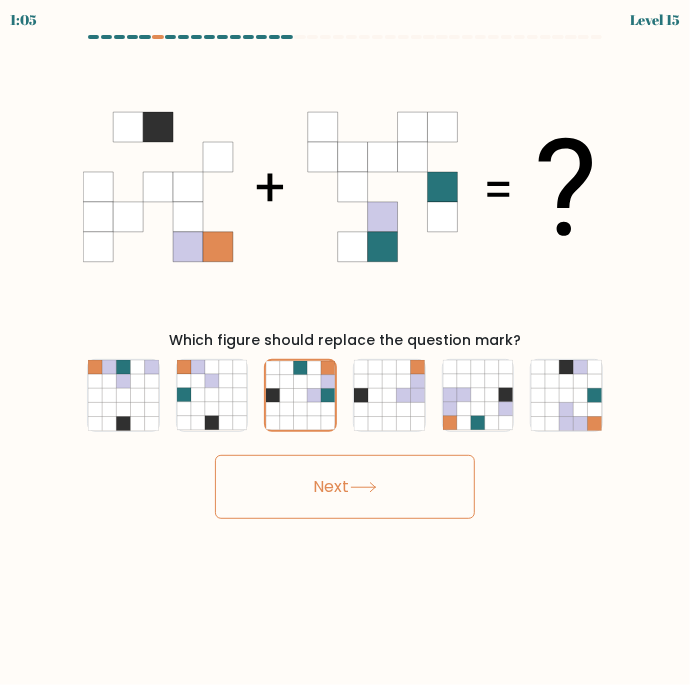 click on "Next" at bounding box center [345, 487] 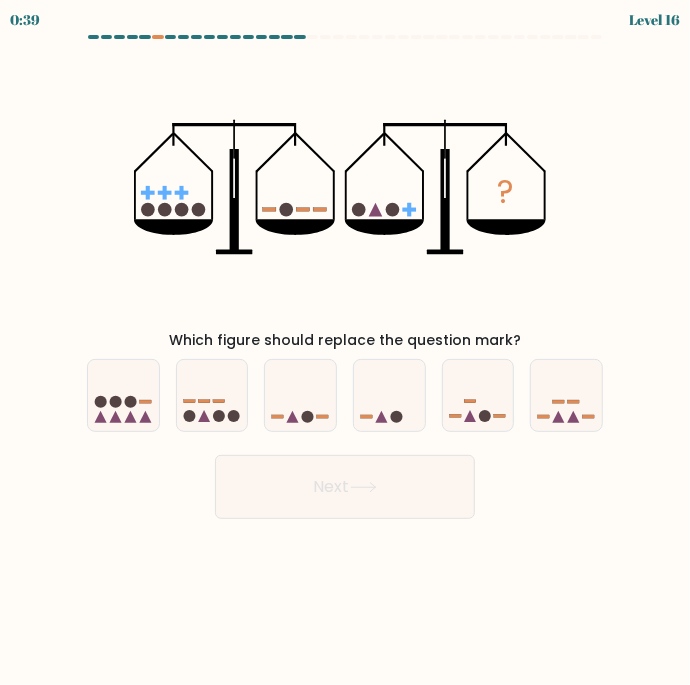 scroll, scrollTop: 0, scrollLeft: 0, axis: both 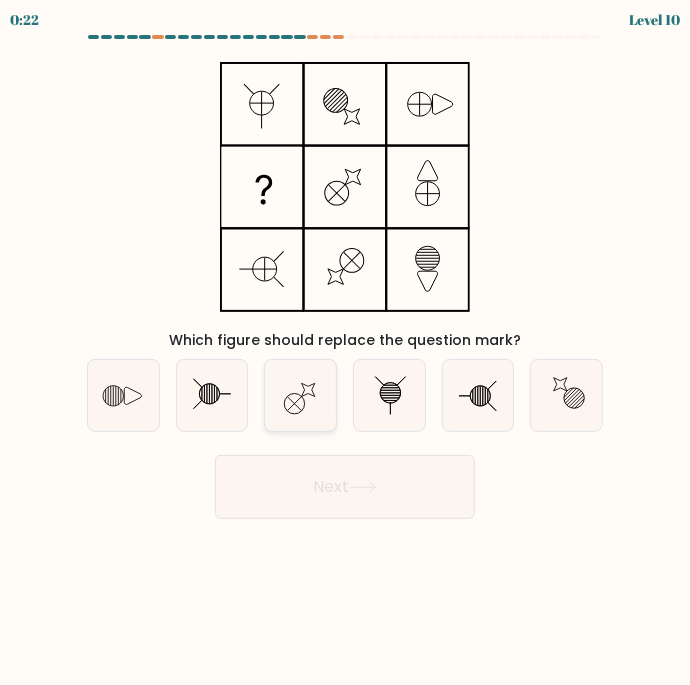 click at bounding box center [300, 395] 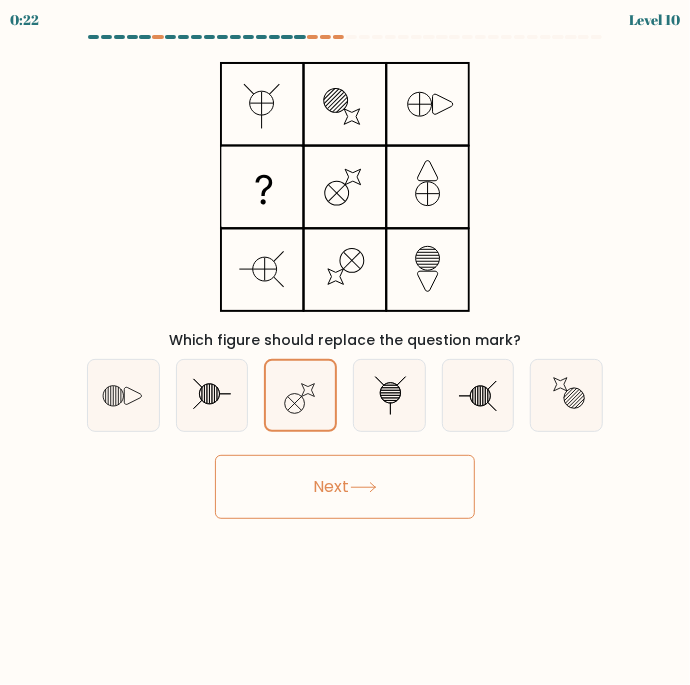 click on "Next" at bounding box center (345, 487) 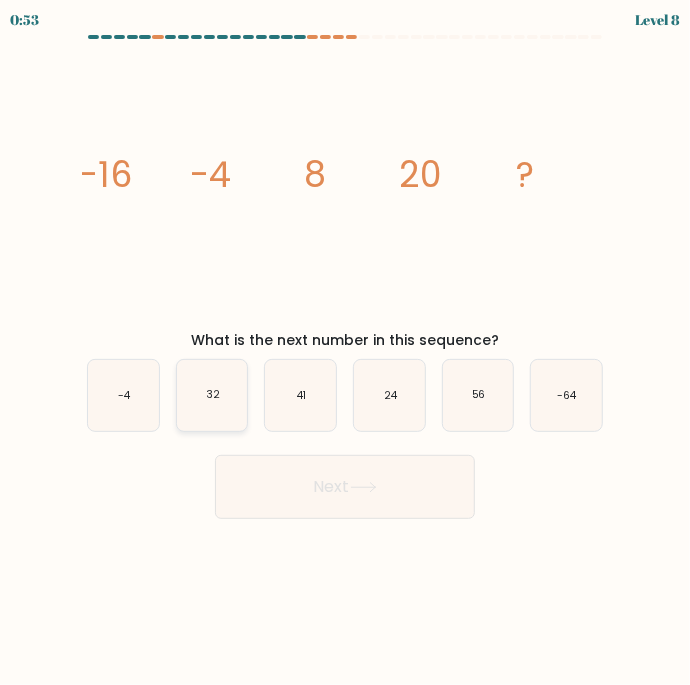 click on "32" at bounding box center (212, 395) 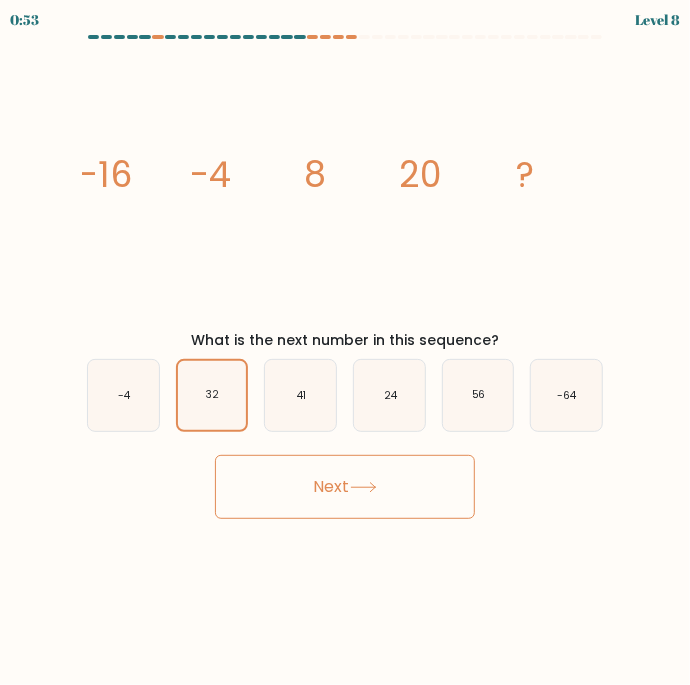 click on "Next" at bounding box center (345, 487) 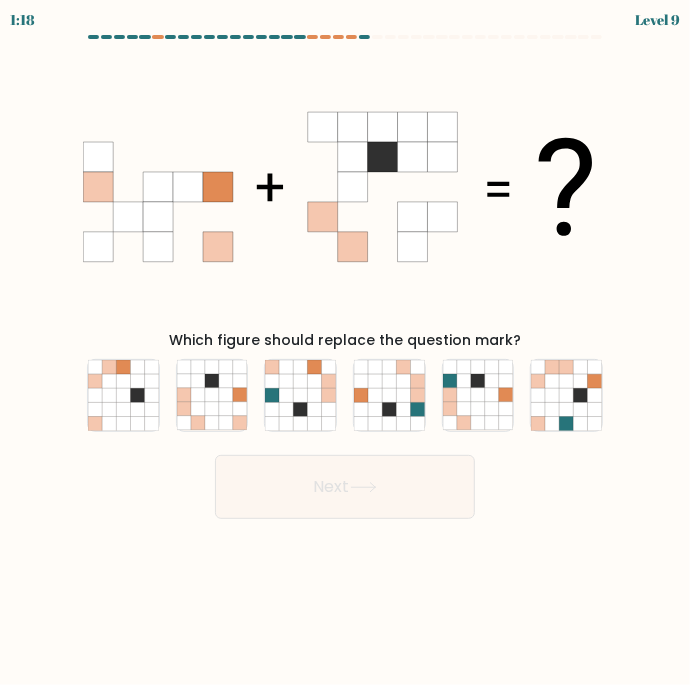 click on "Next" at bounding box center [345, 479] 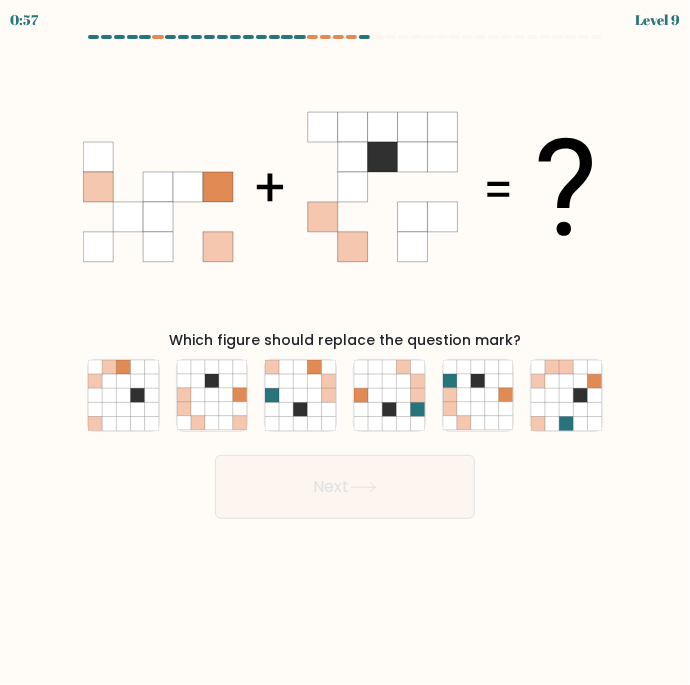 click on "0:57
Level 9" at bounding box center [345, 342] 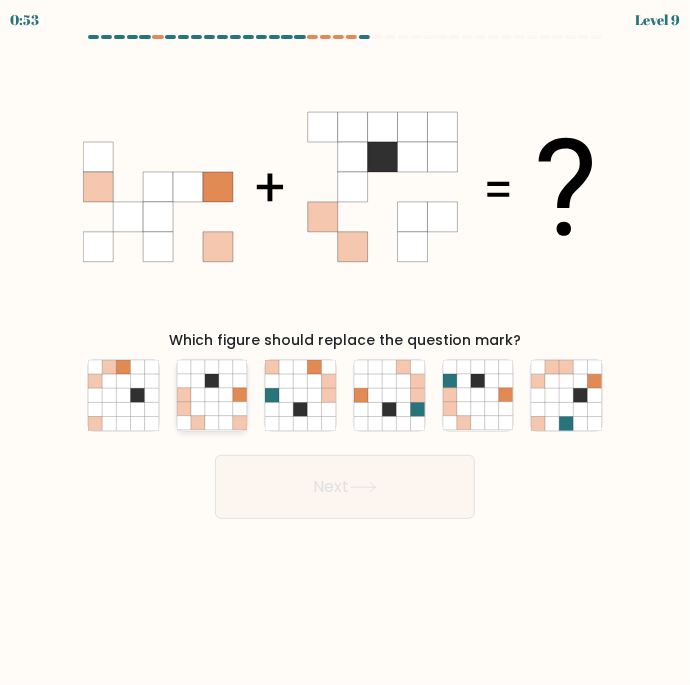 click at bounding box center [198, 409] 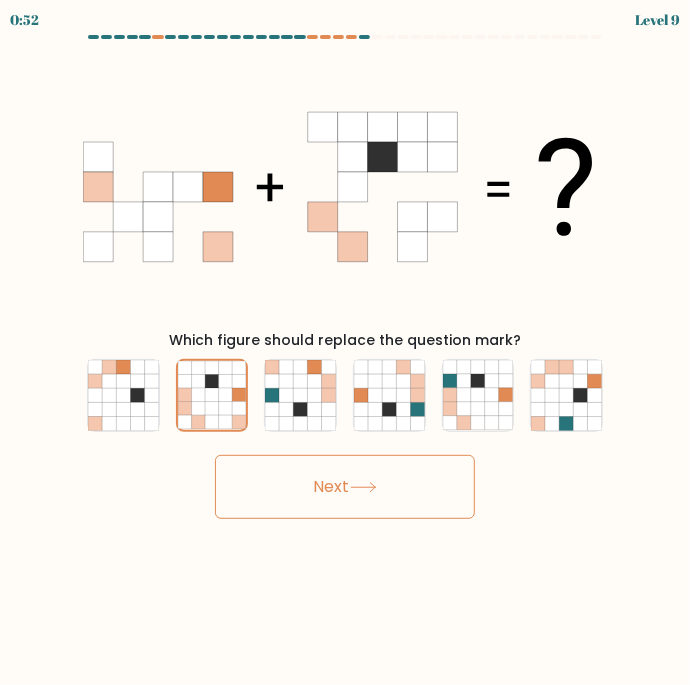 click on "Next" at bounding box center [345, 487] 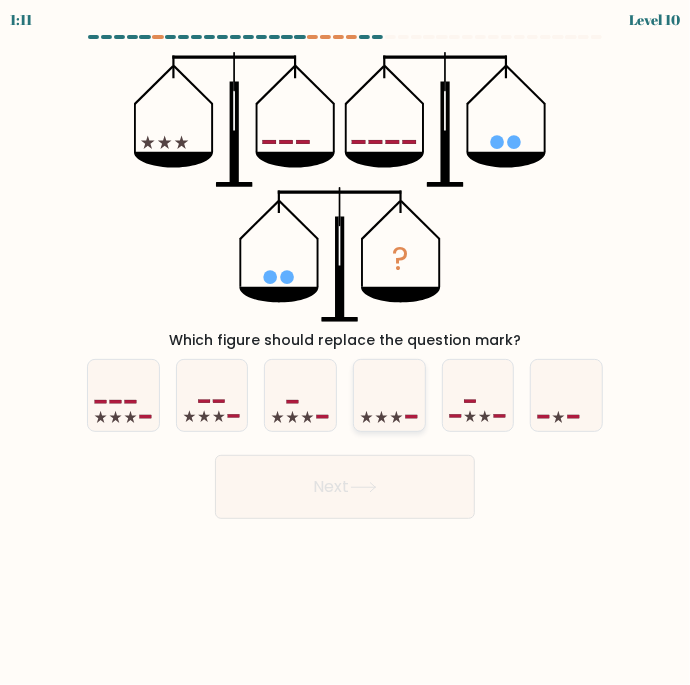 click at bounding box center [411, 416] 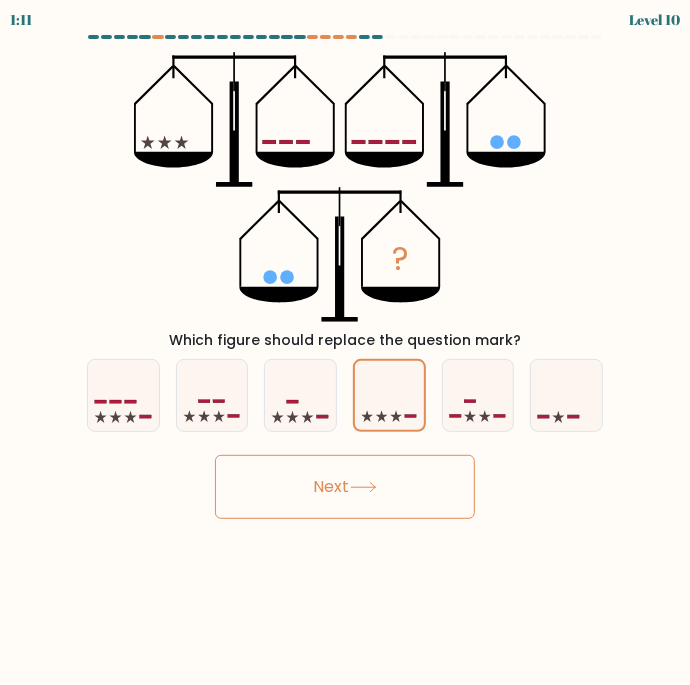 click on "Next" at bounding box center [345, 487] 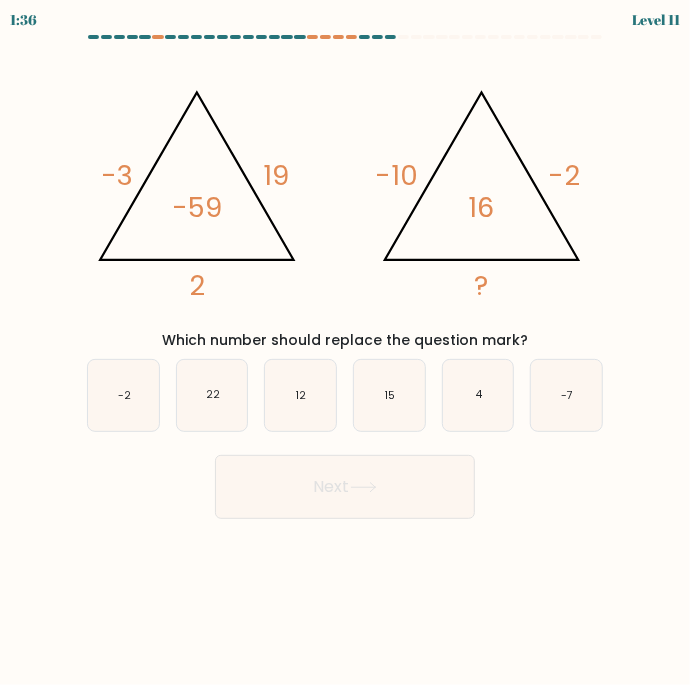 click on "1:36
Level 11" at bounding box center [345, 342] 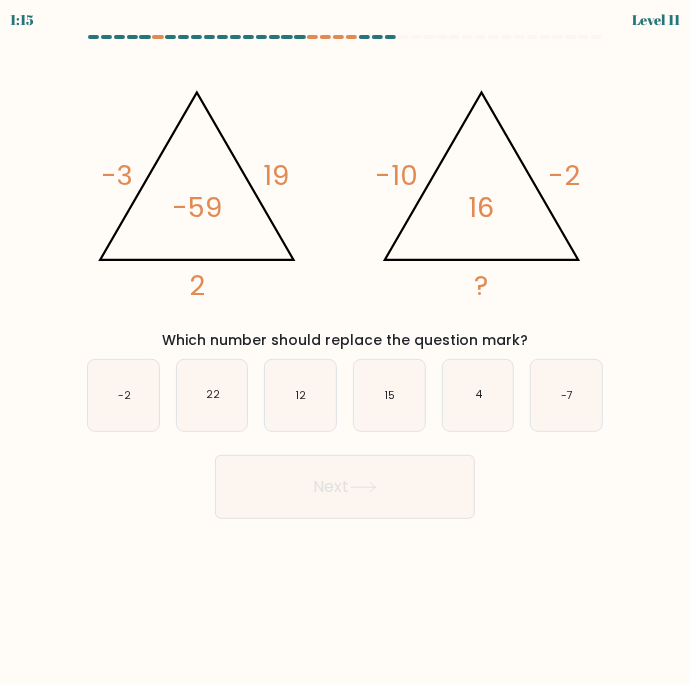 click on "1:15
Level 11" at bounding box center (345, 342) 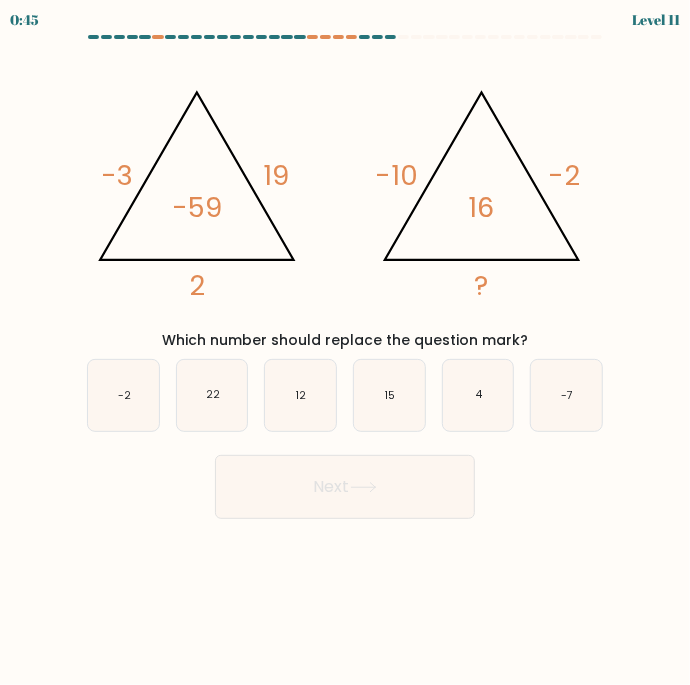 click on "Next" at bounding box center [345, 479] 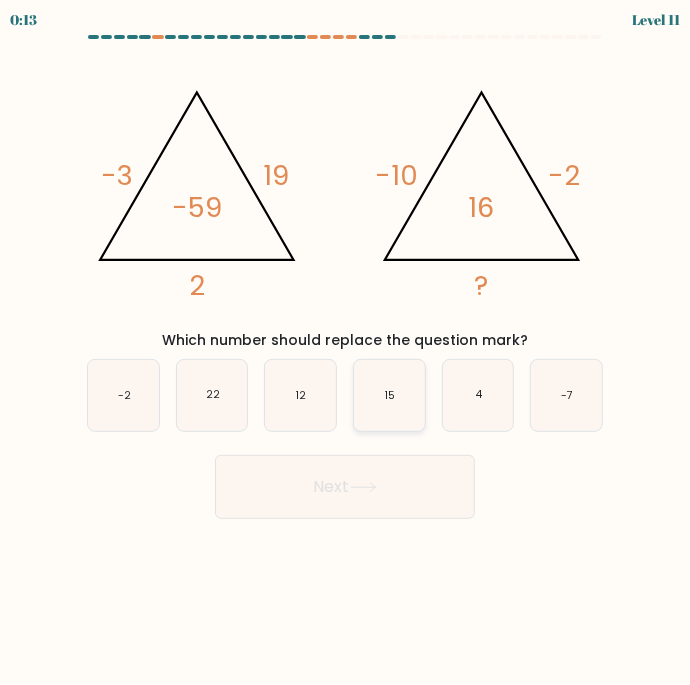click on "15" at bounding box center (389, 395) 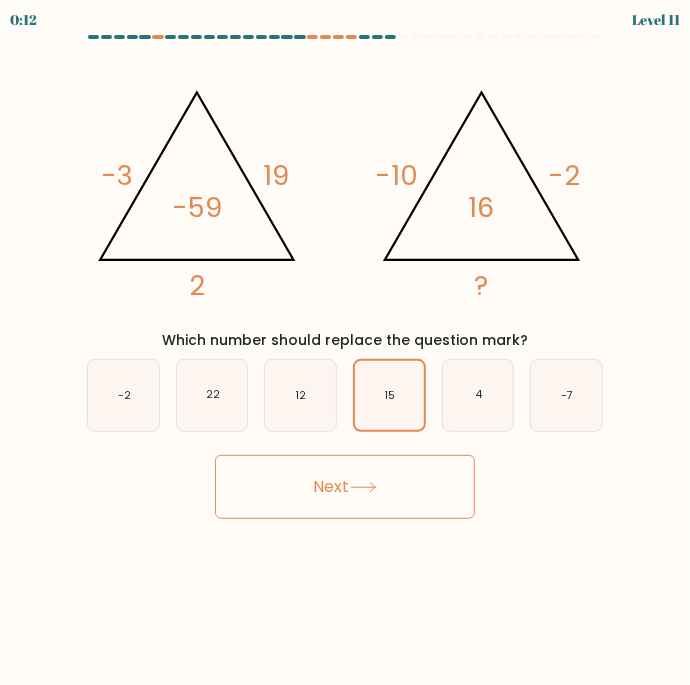 click on "Next" at bounding box center [345, 487] 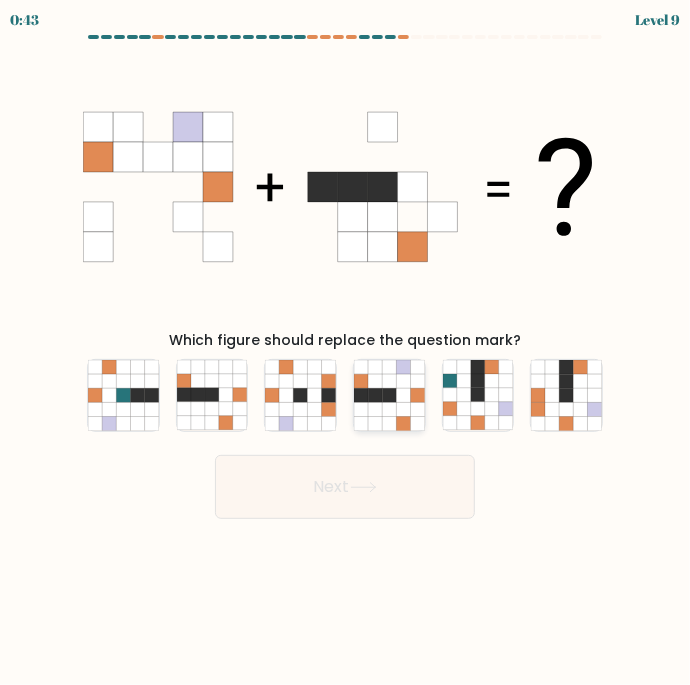 click at bounding box center (417, 409) 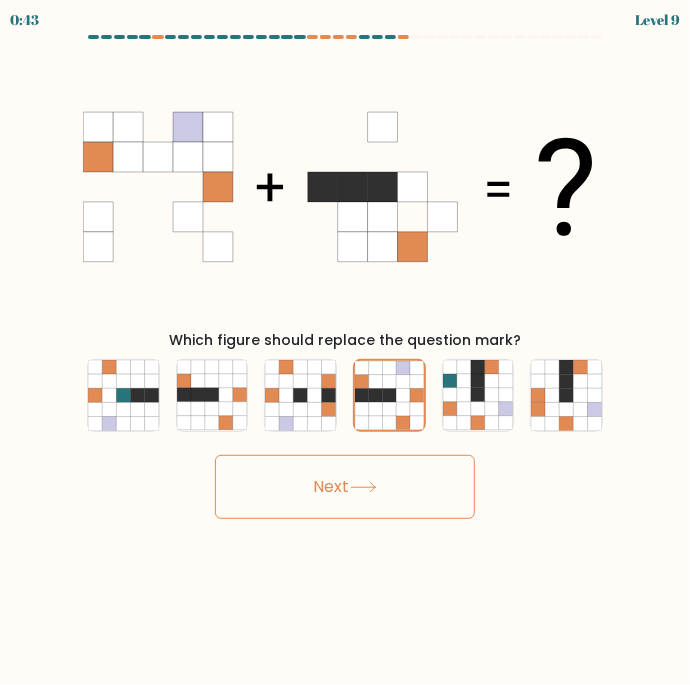 click on "Next" at bounding box center [345, 487] 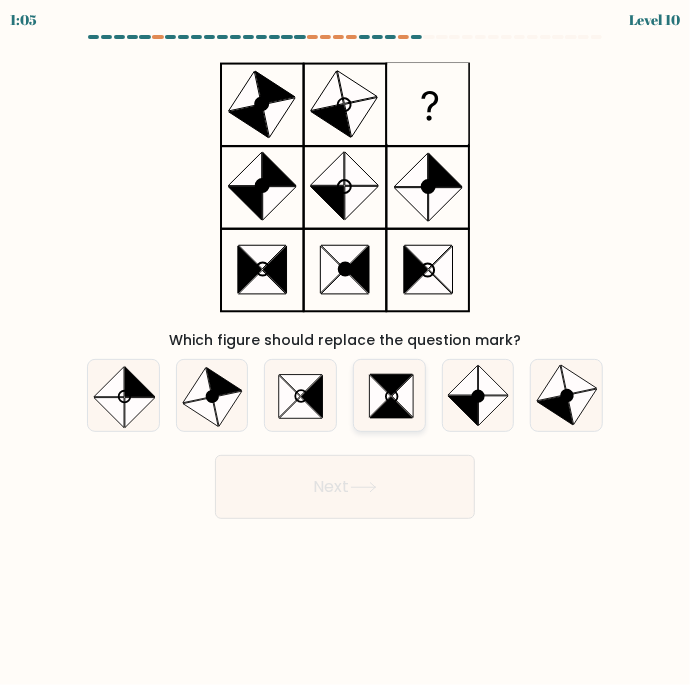 click at bounding box center [402, 396] 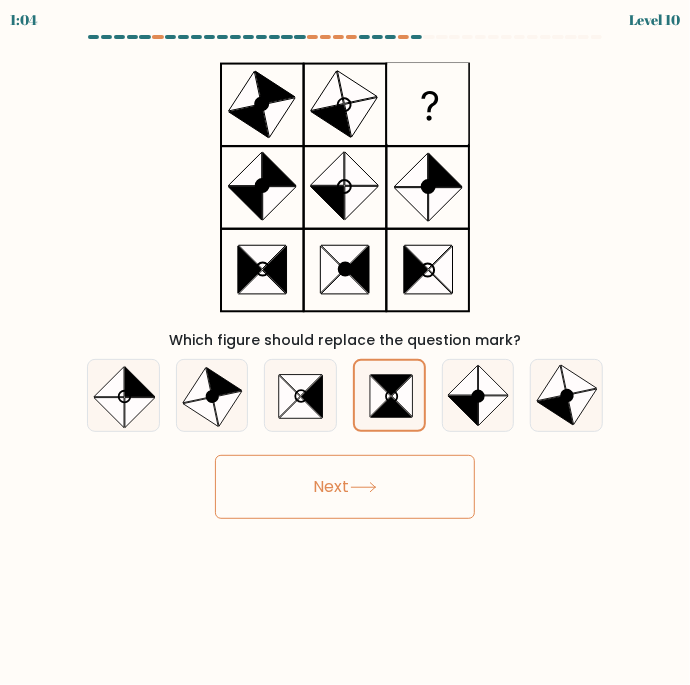 click on "Next" at bounding box center (345, 487) 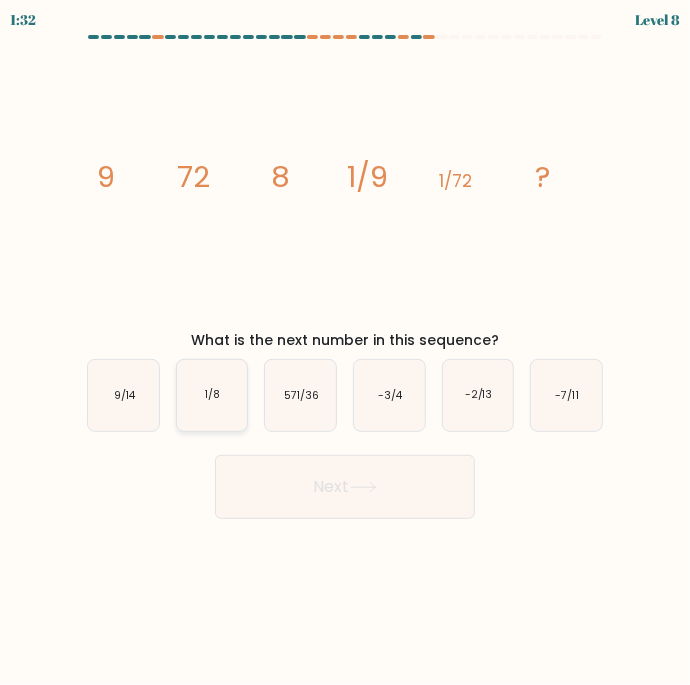 click on "1/8" at bounding box center [212, 395] 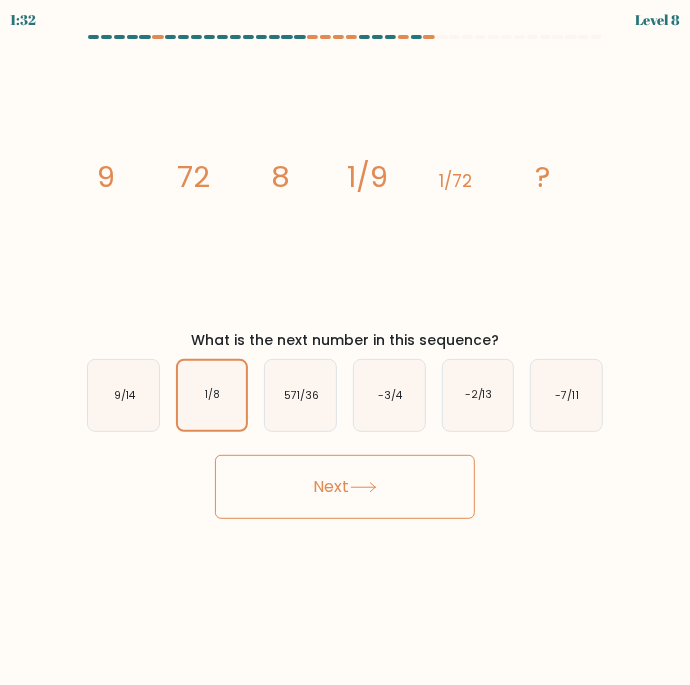 click on "Next" at bounding box center (345, 487) 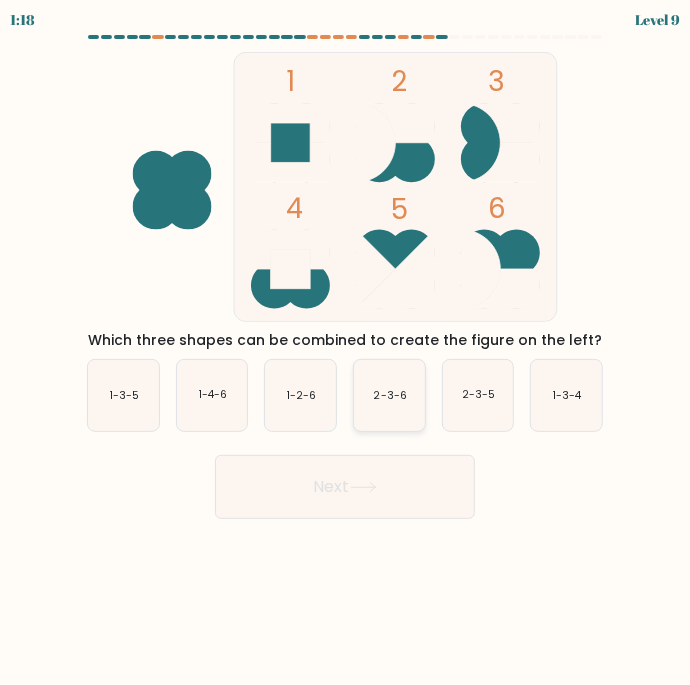 click on "2-3-6" at bounding box center (389, 395) 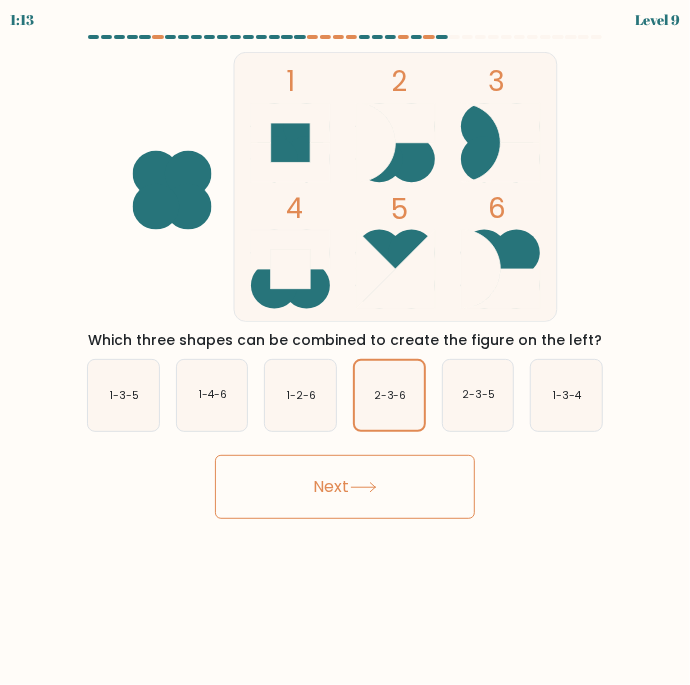 click on "Next" at bounding box center [345, 487] 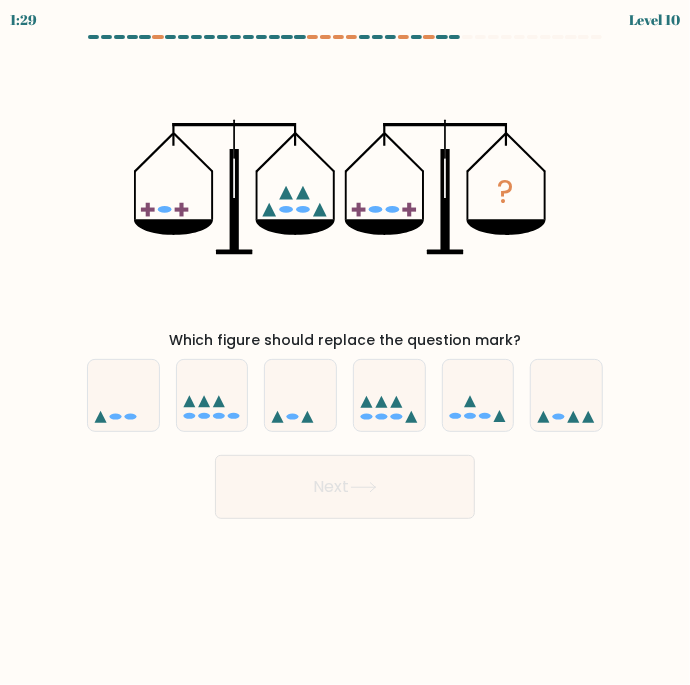click on "1:29
Level 10" at bounding box center (345, 342) 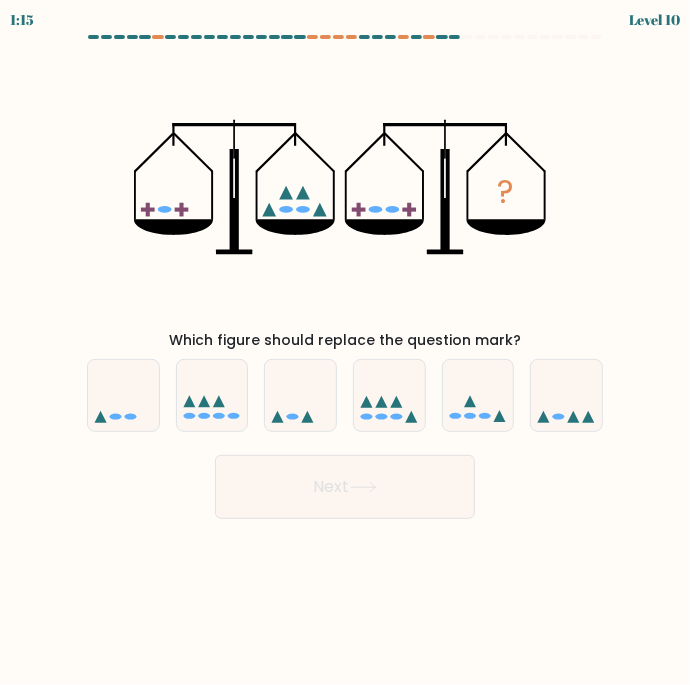 click on "1:15
Level 10" at bounding box center (345, 342) 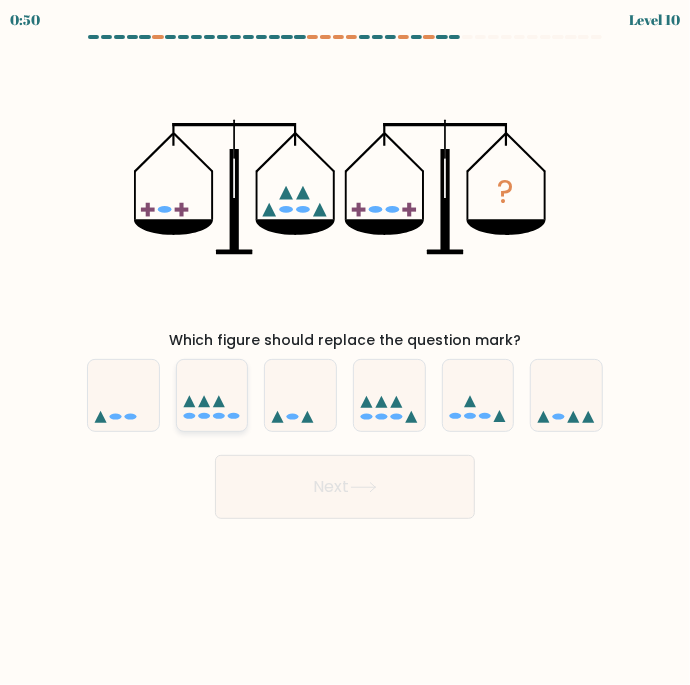 click at bounding box center [204, 402] 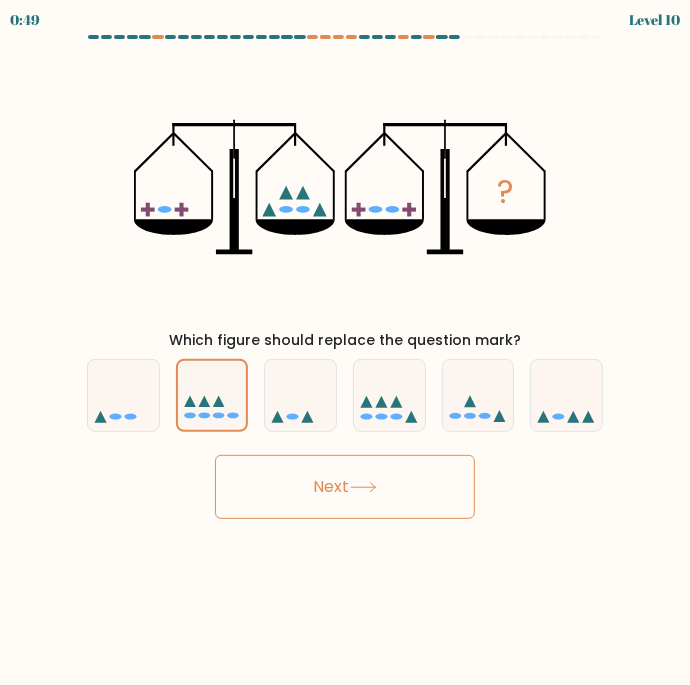 click on "Next" at bounding box center [345, 487] 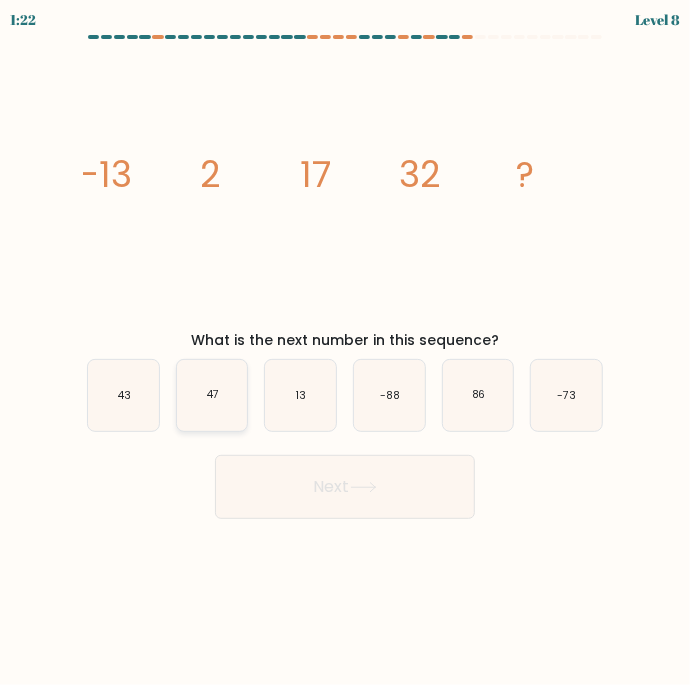 click on "47" at bounding box center (212, 395) 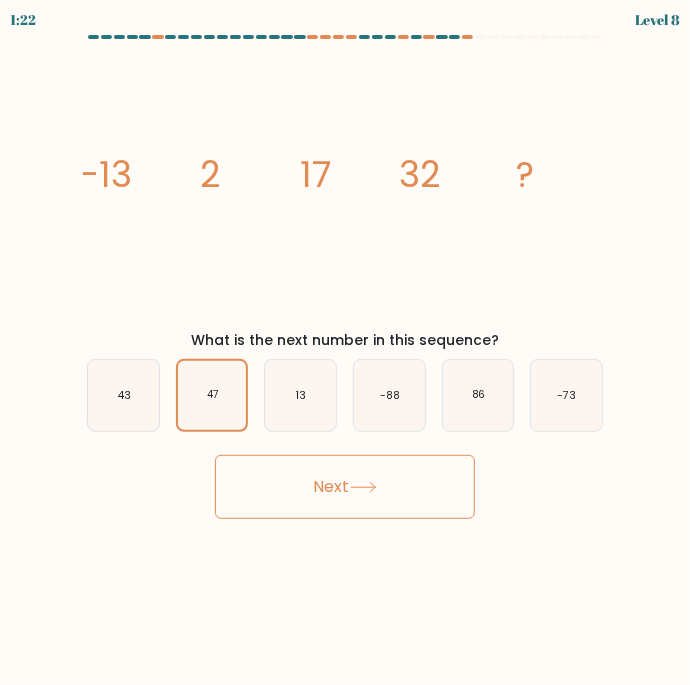 click on "Next" at bounding box center [345, 487] 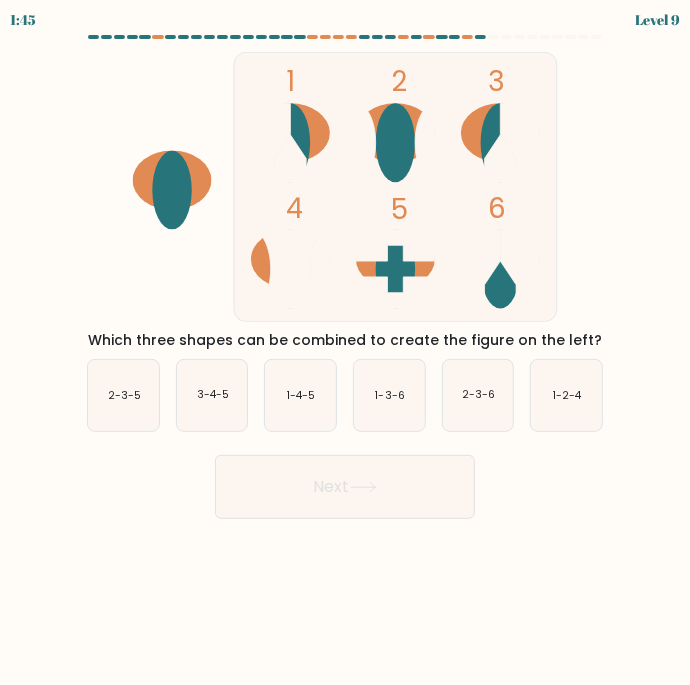 click on "1:45
Level 9" at bounding box center [345, 342] 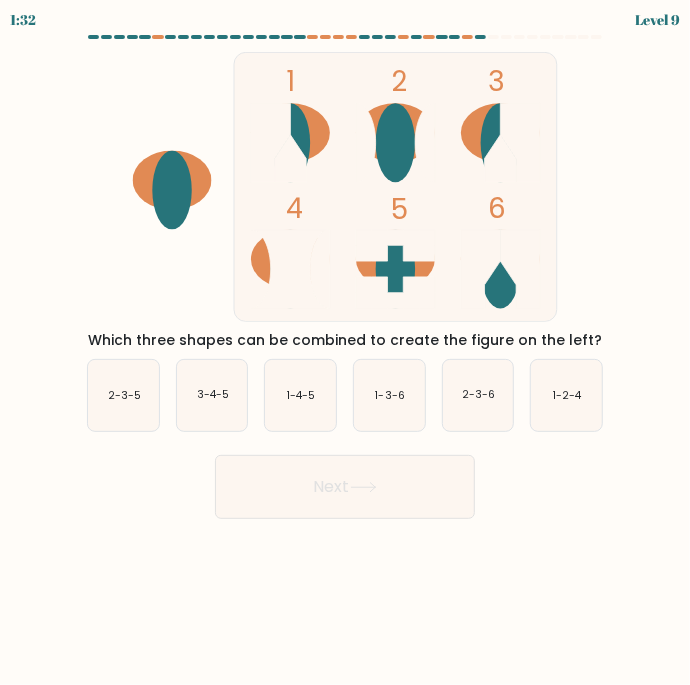 scroll, scrollTop: 17, scrollLeft: 0, axis: vertical 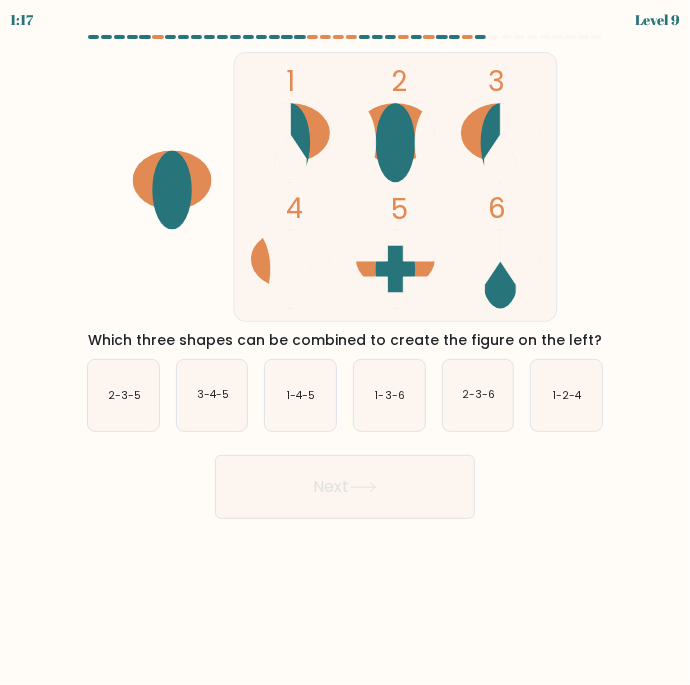click on "1:17
Level 9" at bounding box center [345, 342] 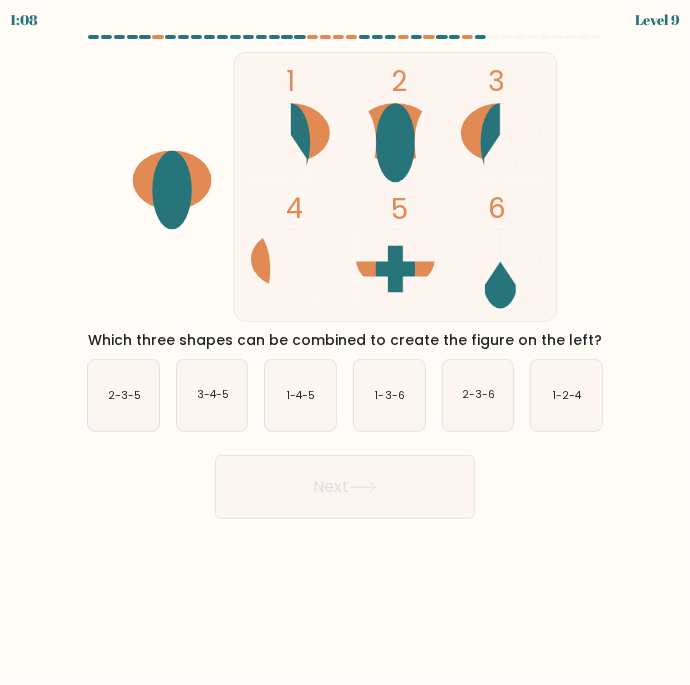 click on "1:08
Level 9" at bounding box center [345, 342] 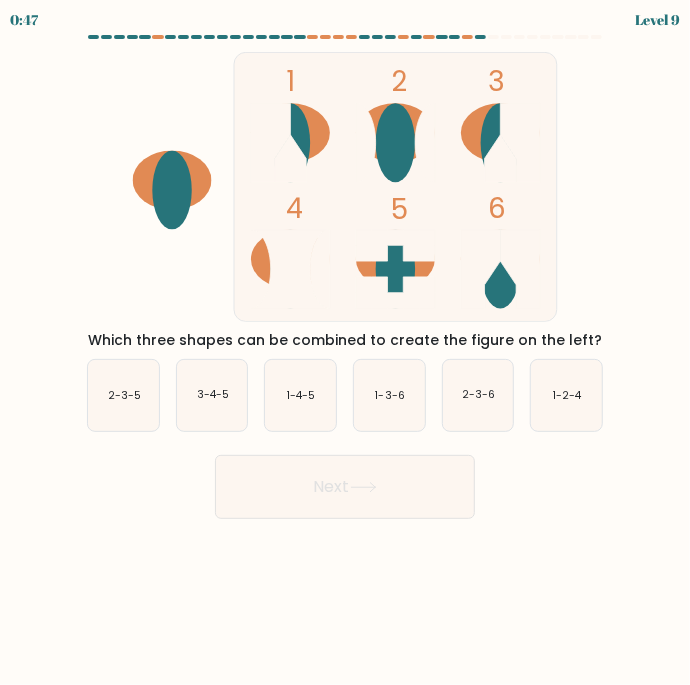 click on "0:47
Level 9" at bounding box center (345, 342) 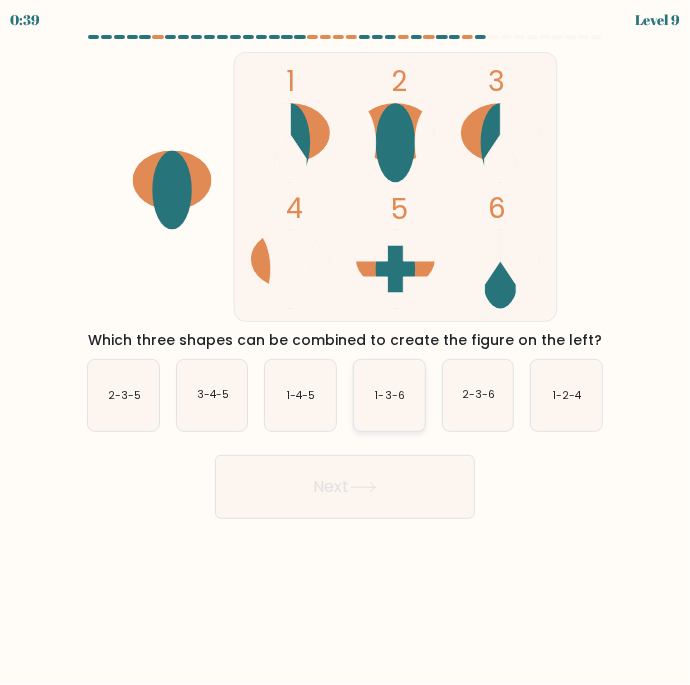 click on "1-3-6" at bounding box center (389, 395) 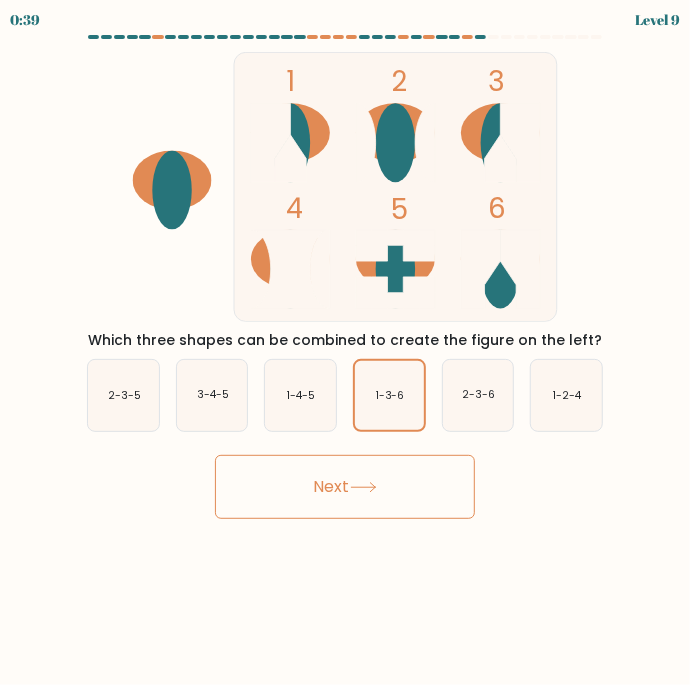 click on "Next" at bounding box center [345, 487] 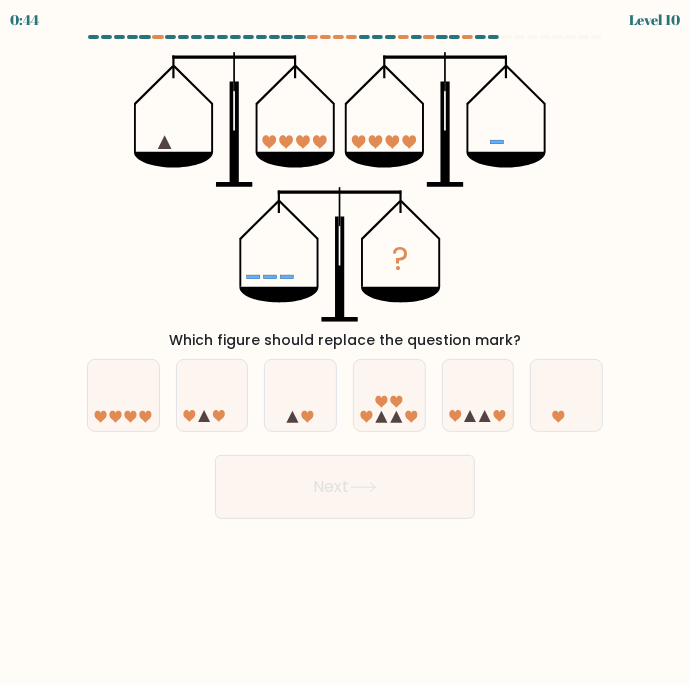 scroll, scrollTop: 22, scrollLeft: 0, axis: vertical 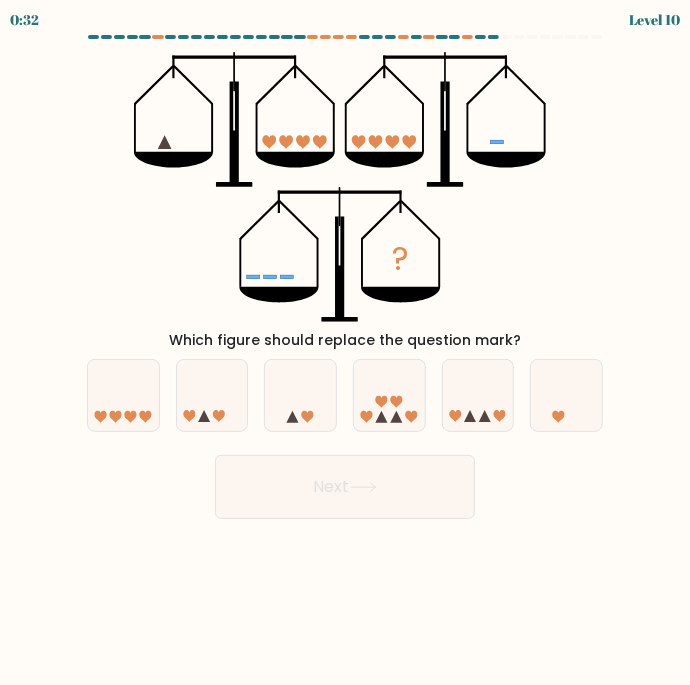 click on "0:32
Level 10" at bounding box center [345, 342] 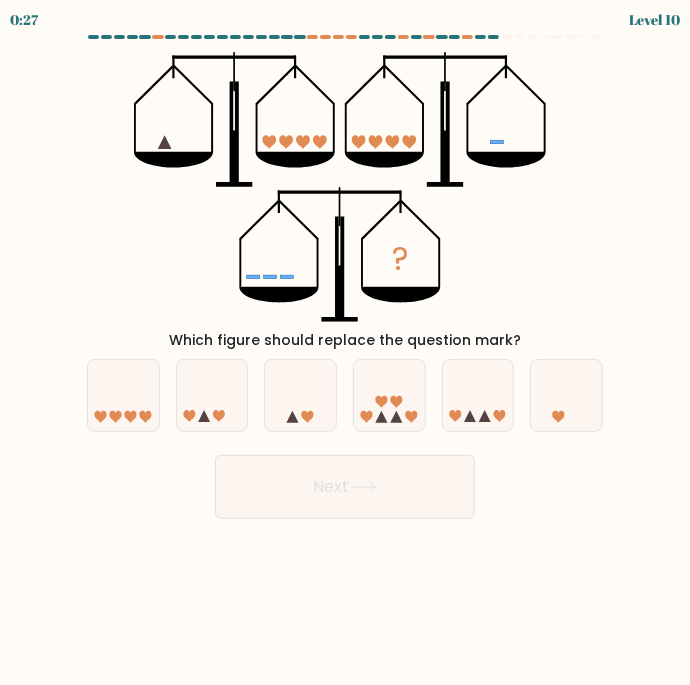 click on "0:27
Level 10" at bounding box center (345, 342) 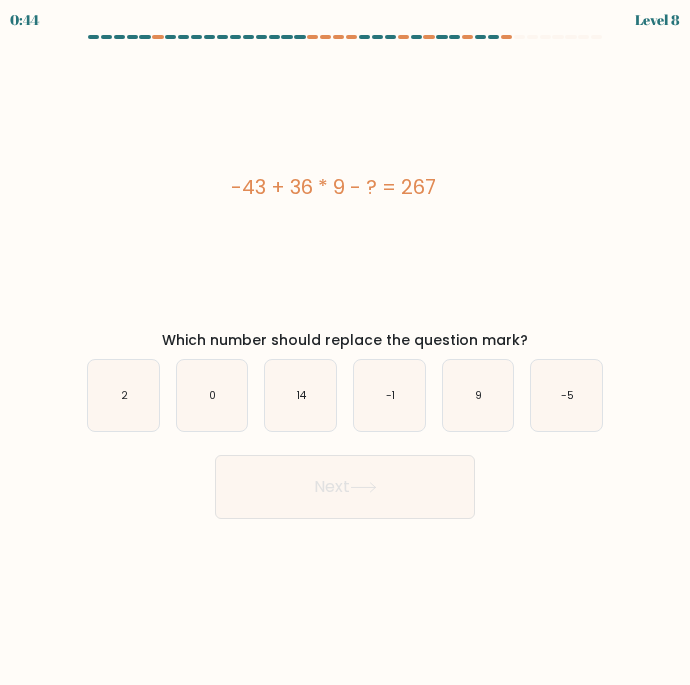 scroll, scrollTop: 0, scrollLeft: 0, axis: both 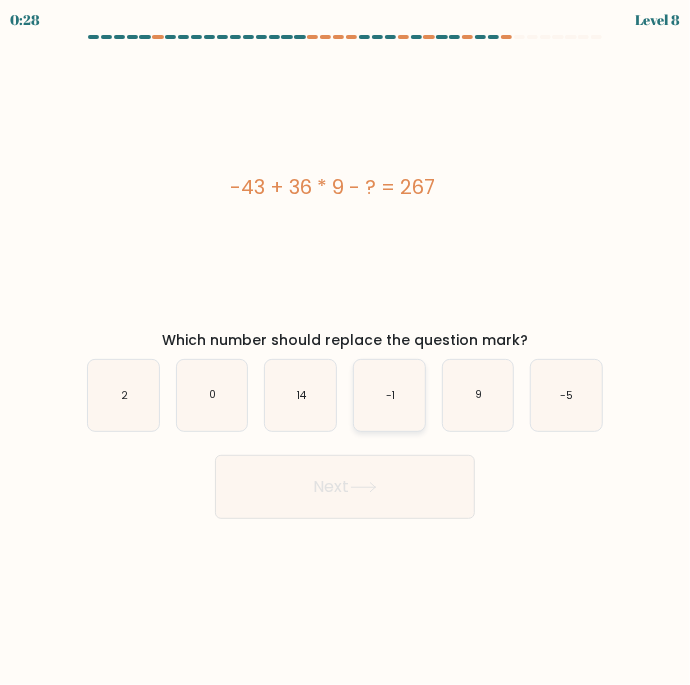 click on "-1" at bounding box center [389, 395] 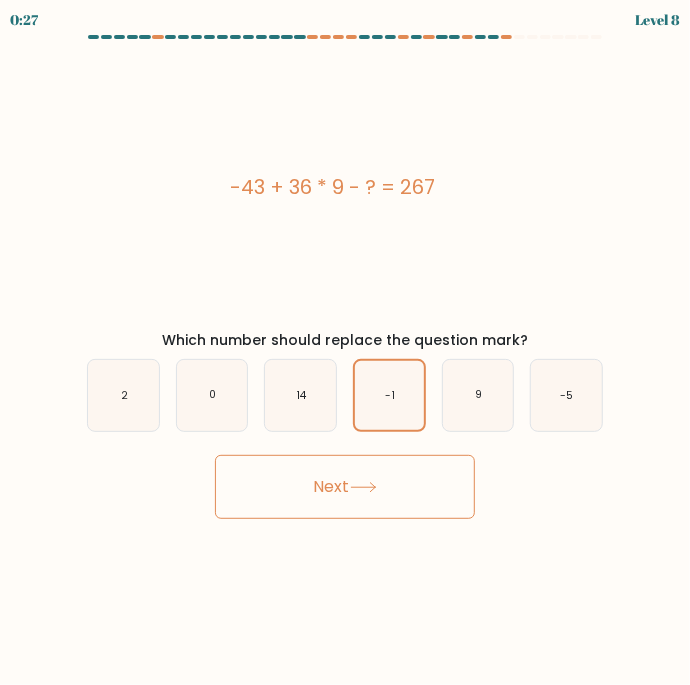 click on "Next" at bounding box center (345, 487) 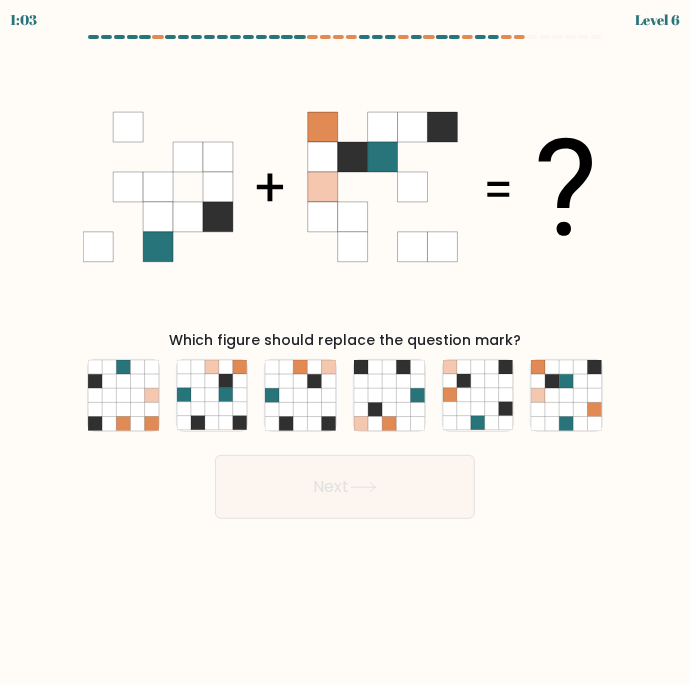 scroll, scrollTop: 13, scrollLeft: 0, axis: vertical 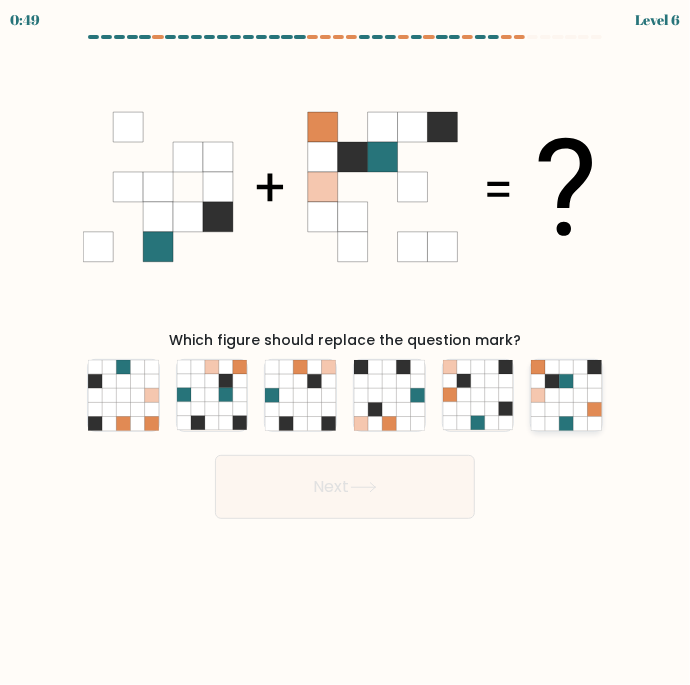 click at bounding box center (581, 409) 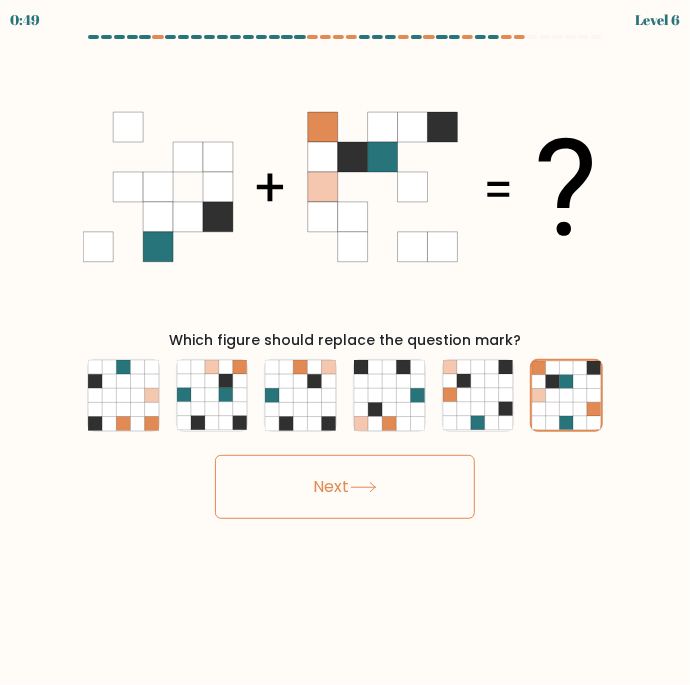 click on "Next" at bounding box center [345, 487] 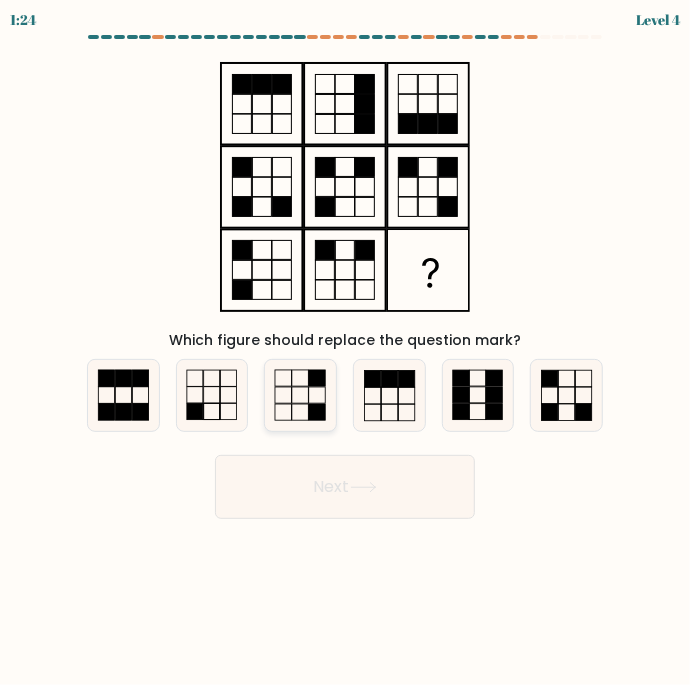 click at bounding box center (300, 395) 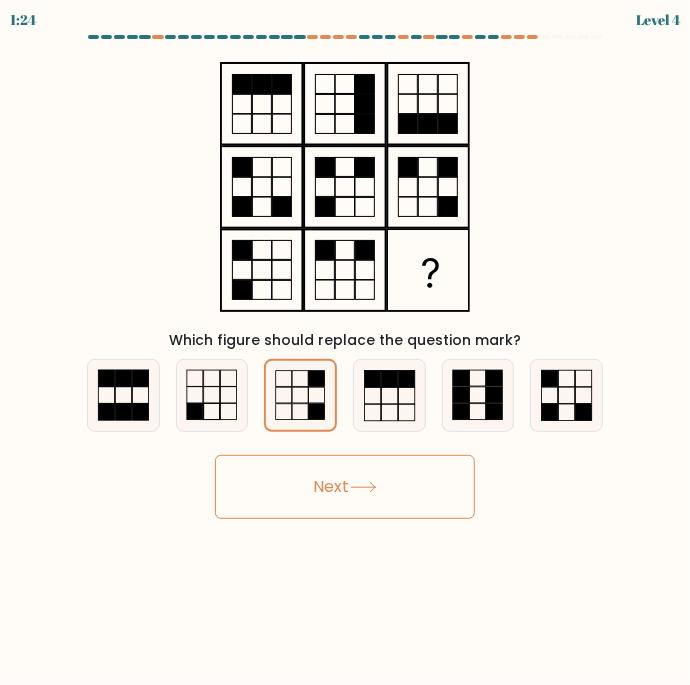 click on "Next" at bounding box center [345, 487] 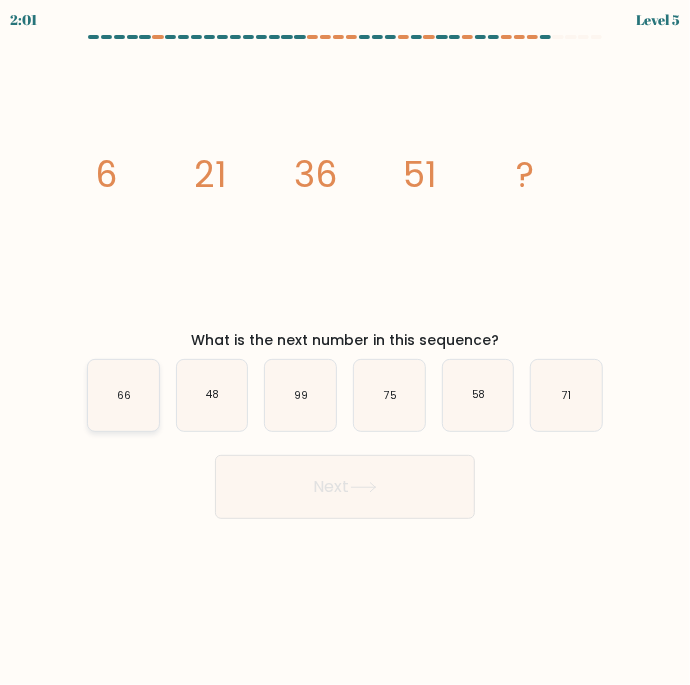 click on "66" at bounding box center (123, 395) 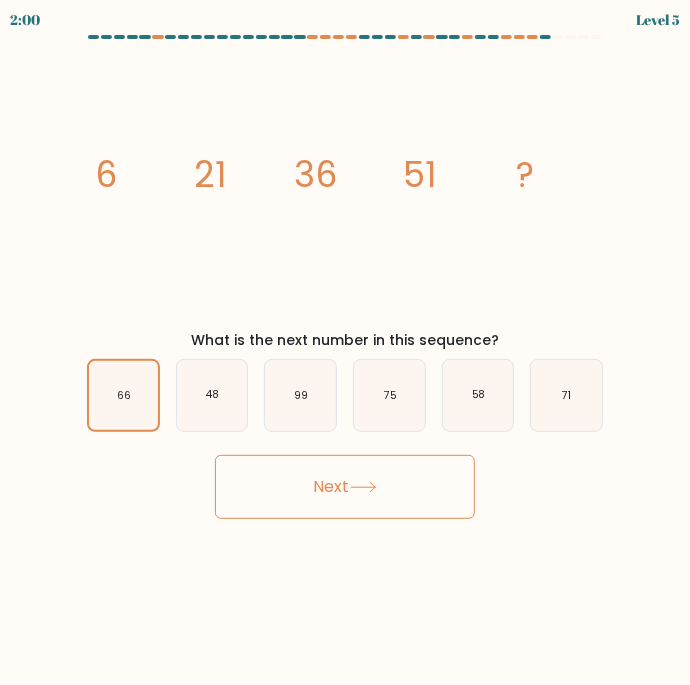 click on "Next" at bounding box center (345, 487) 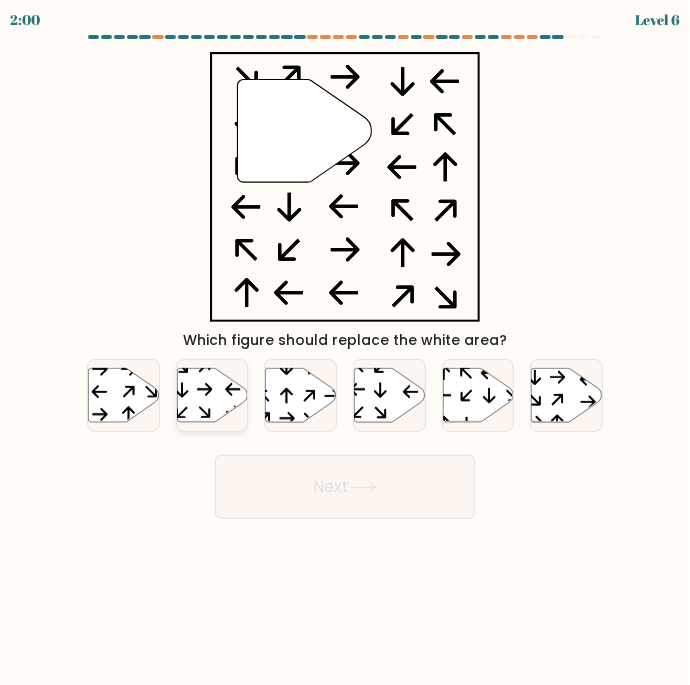 click at bounding box center (212, 395) 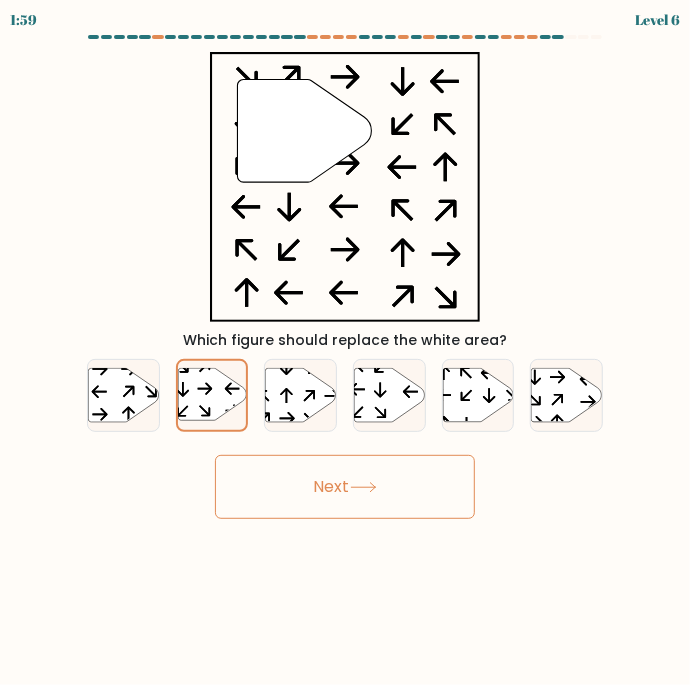 click on "Next" at bounding box center (345, 487) 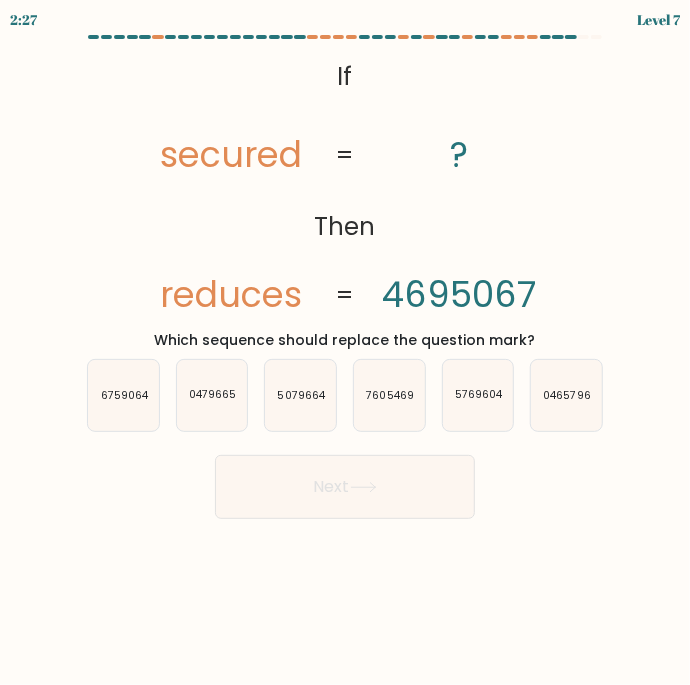 click on "If ?" at bounding box center [345, 277] 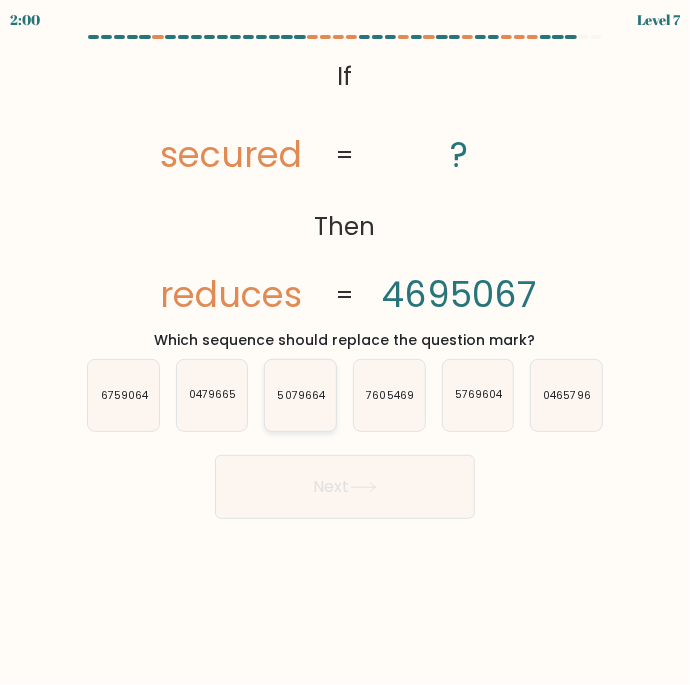 click on "5079664" at bounding box center [300, 395] 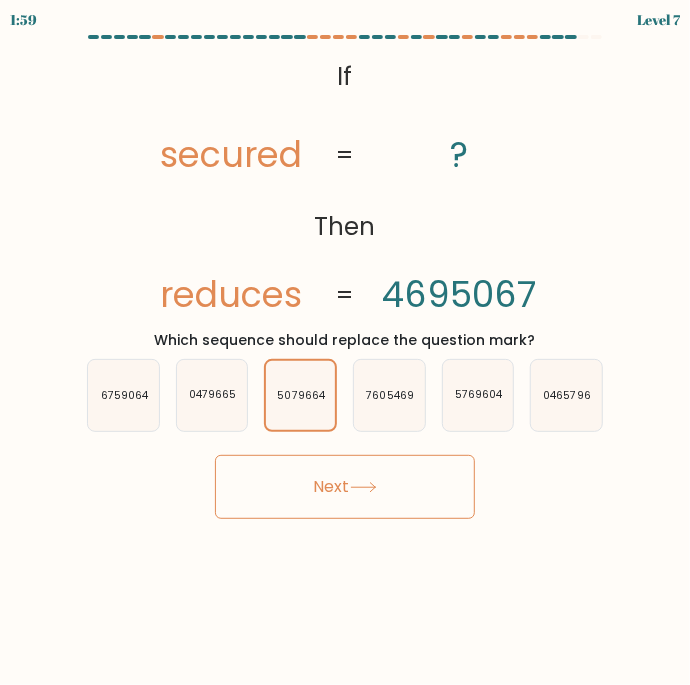 click on "Next" at bounding box center (345, 487) 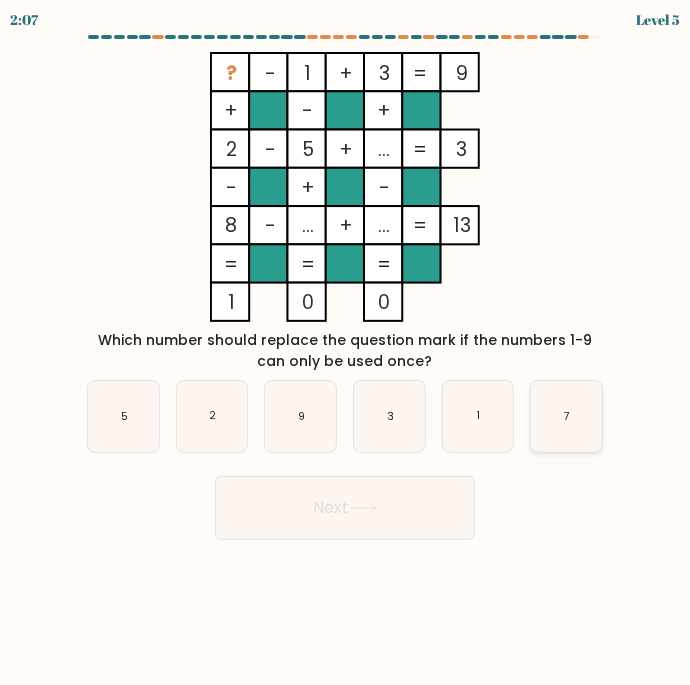 click on "7" at bounding box center [566, 416] 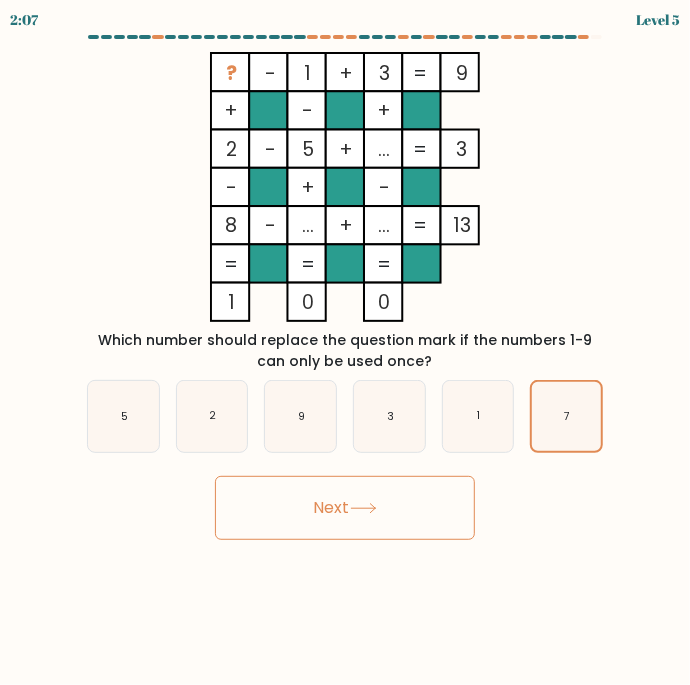 click on "Next" at bounding box center [345, 508] 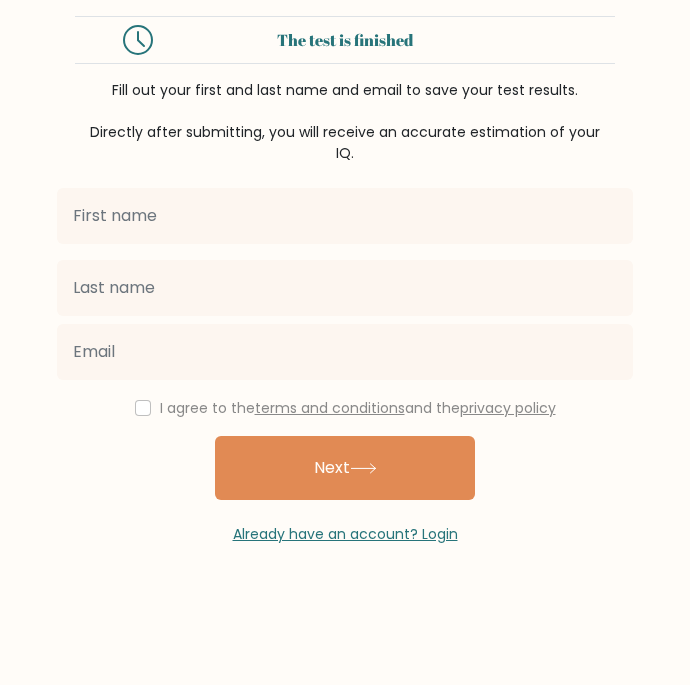 scroll, scrollTop: 0, scrollLeft: 0, axis: both 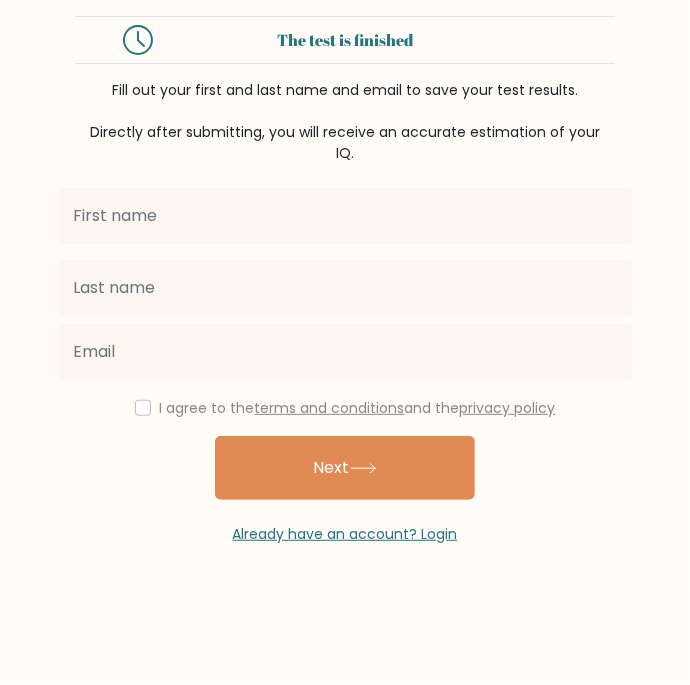 click at bounding box center [345, 216] 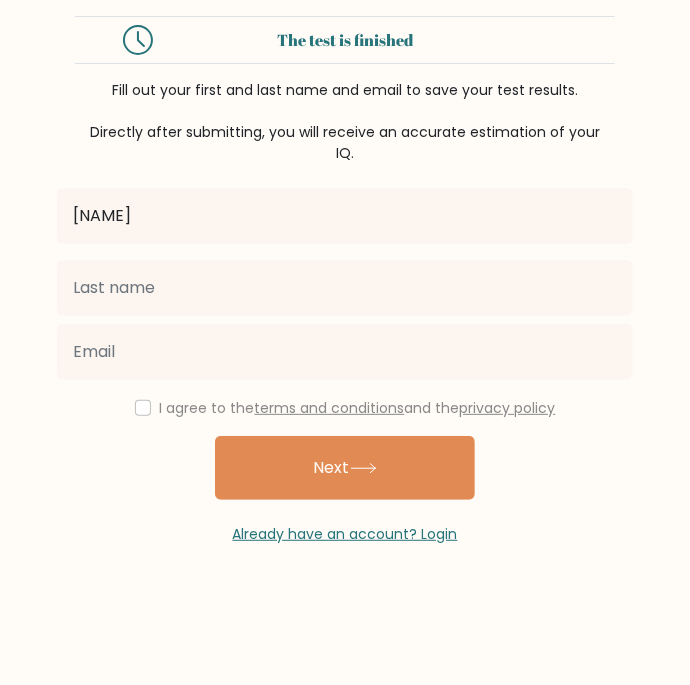 type on "[NAME]" 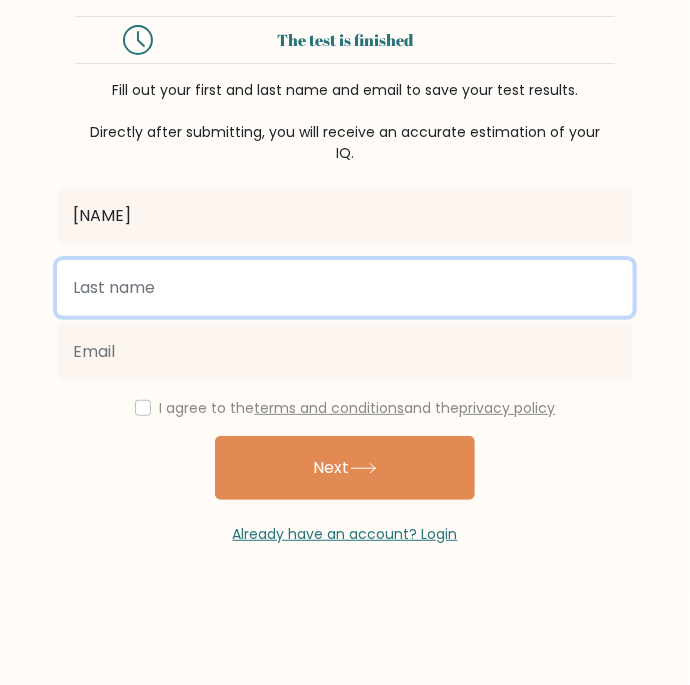 click at bounding box center (345, 288) 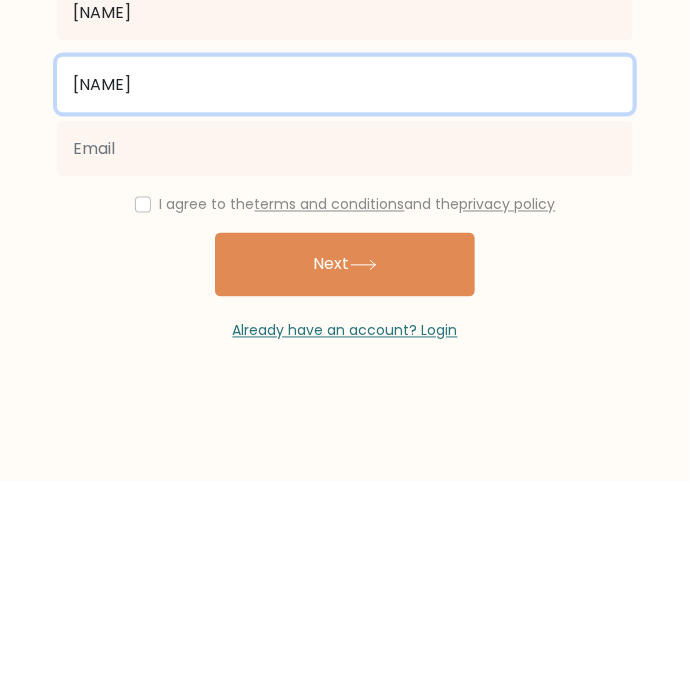 type on "[NAME]" 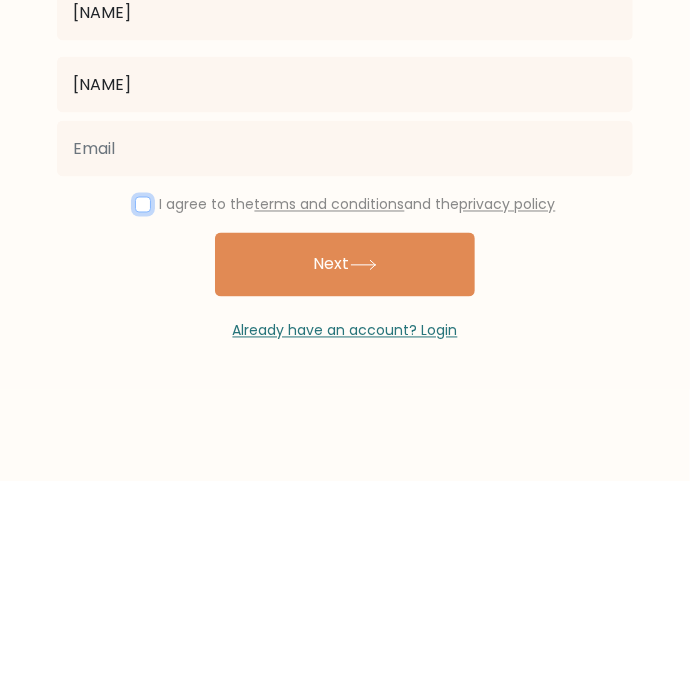 click at bounding box center (143, 408) 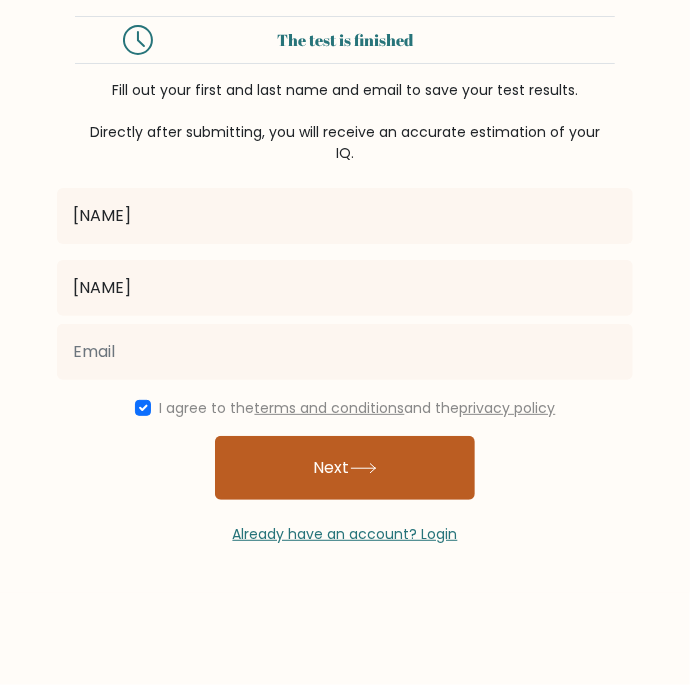 click on "Next" at bounding box center (345, 468) 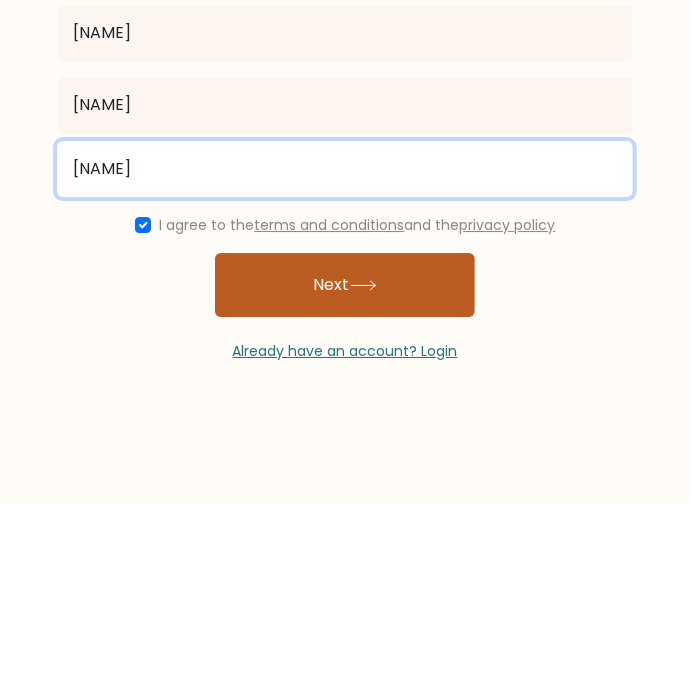 type on "s" 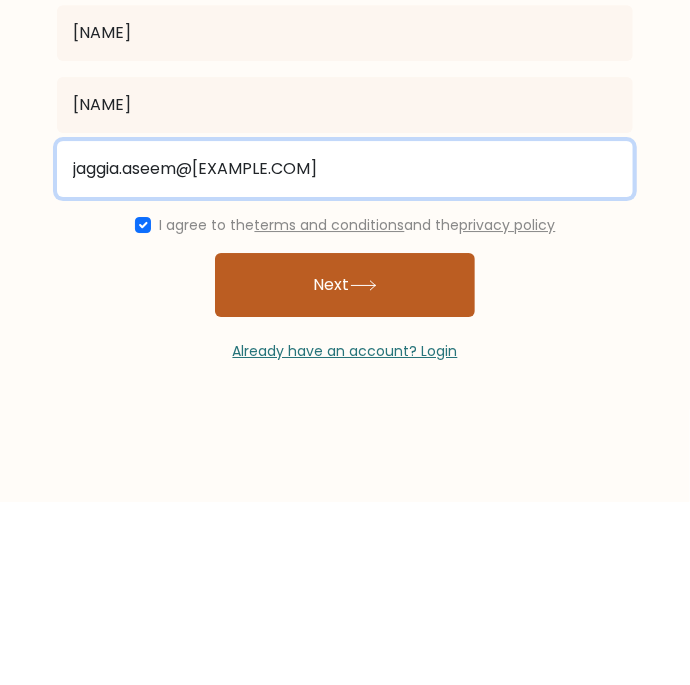 type on "jaggia.aseem@[EXAMPLE.COM]" 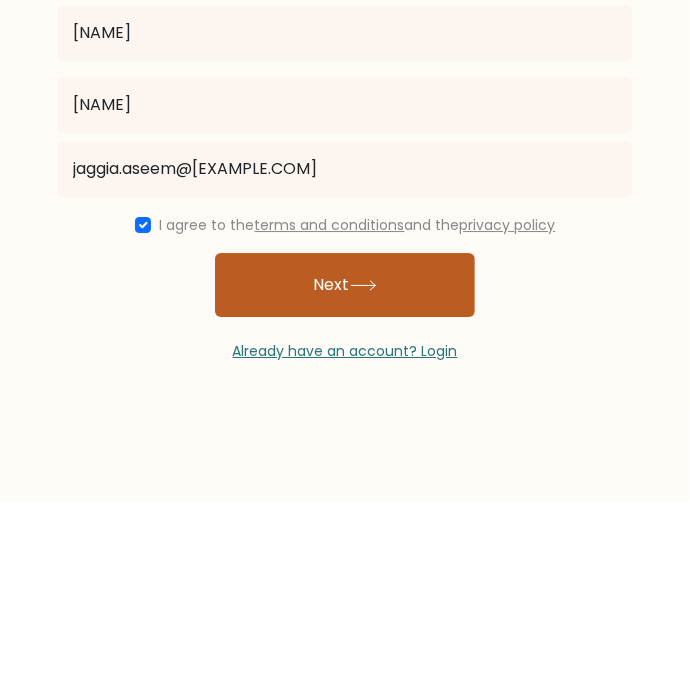 click on "Next" at bounding box center (345, 468) 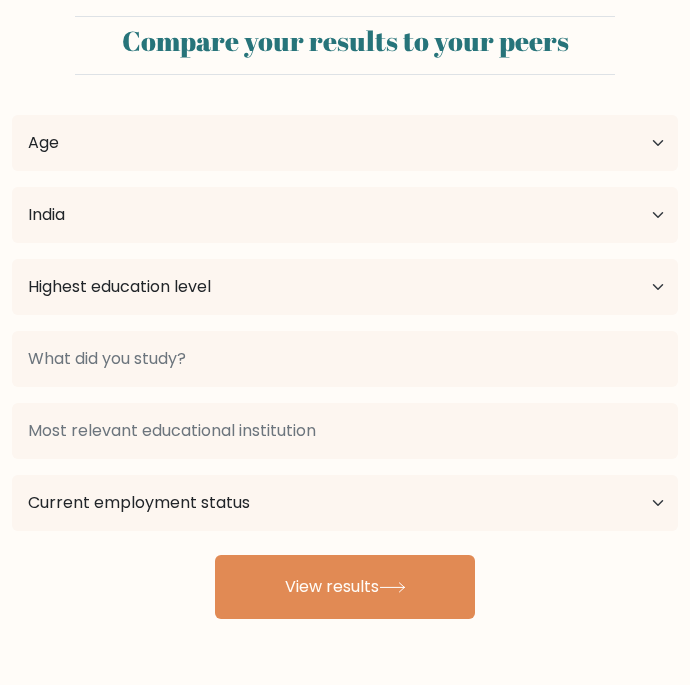 scroll, scrollTop: 0, scrollLeft: 0, axis: both 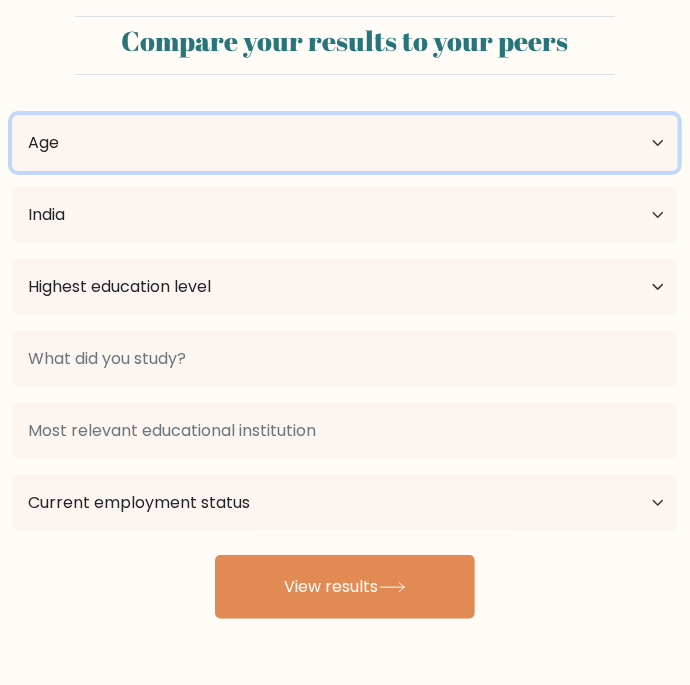 click on "Age
Under 18 years old
18-24 years old
25-34 years old
35-44 years old
45-54 years old
55-64 years old
65 years old and above" at bounding box center (345, 143) 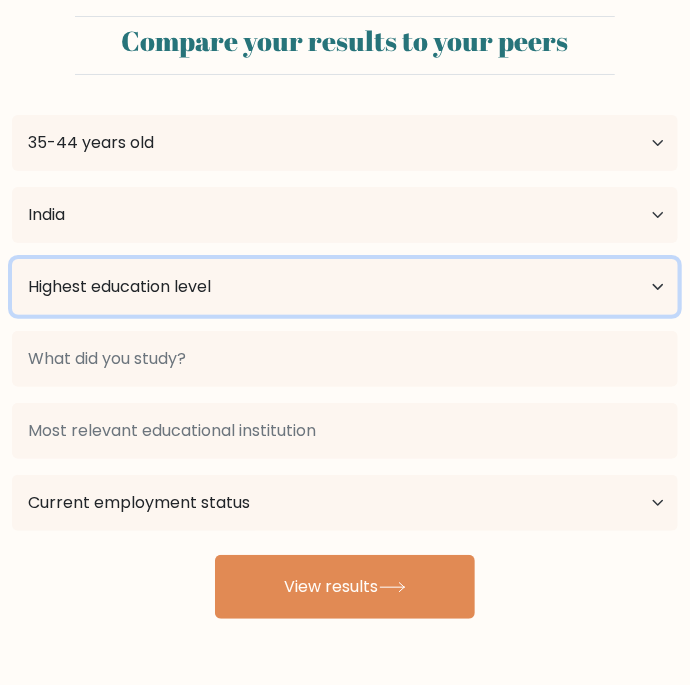 click on "Highest education level
No schooling
Primary
Lower Secondary
Upper Secondary
Occupation Specific
Bachelor's degree
Master's degree
Doctoral degree" at bounding box center [345, 287] 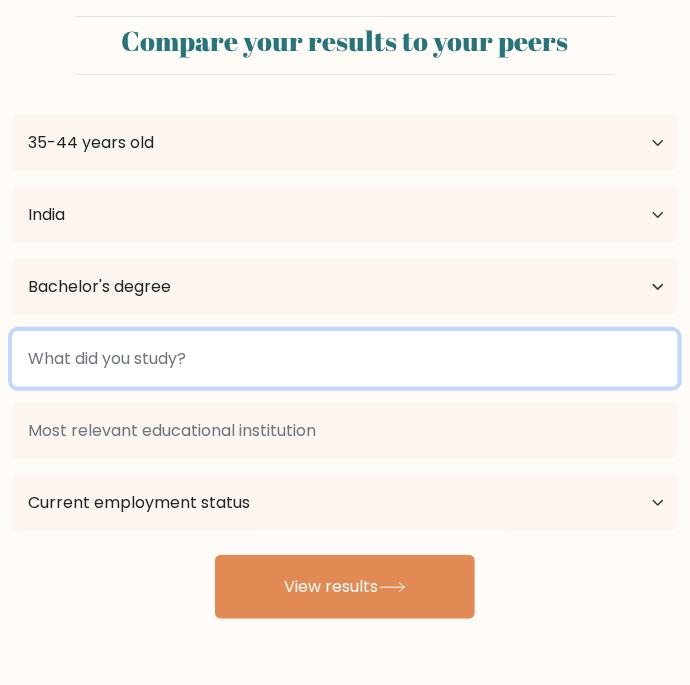 click at bounding box center [345, 359] 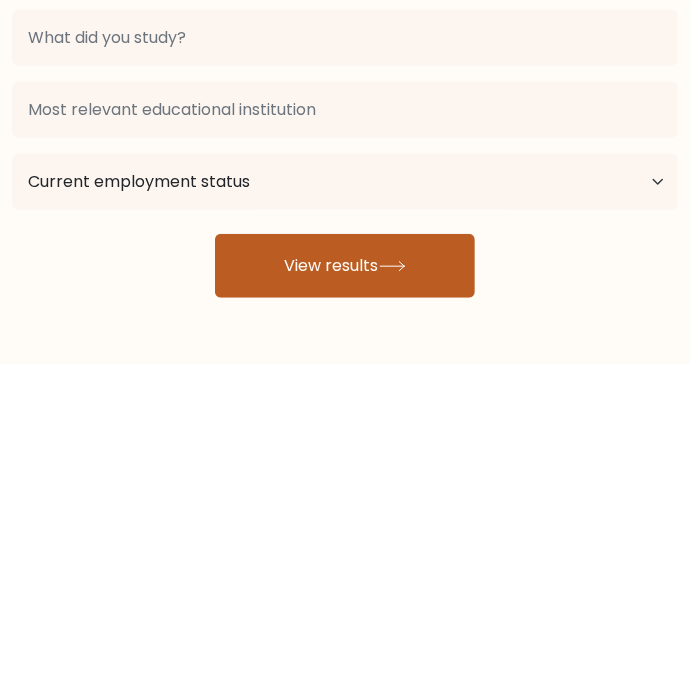 click on "View results" at bounding box center [345, 587] 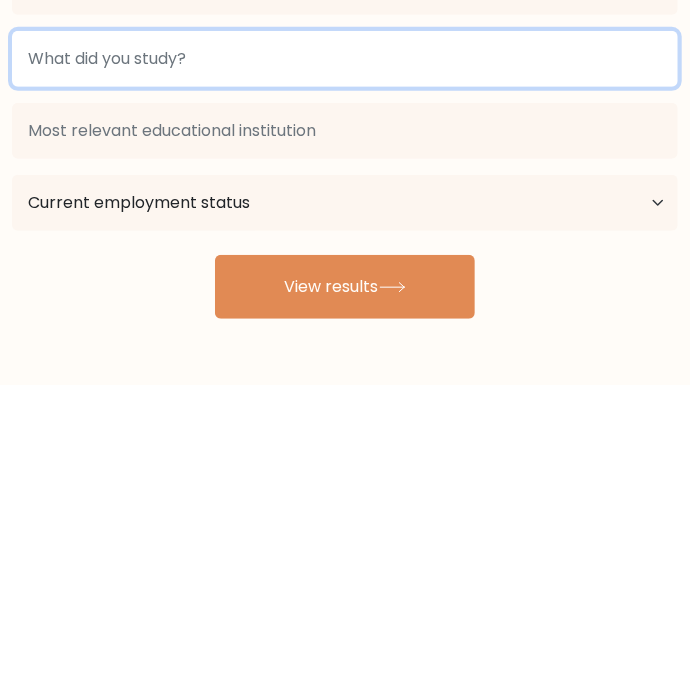 click at bounding box center [345, 359] 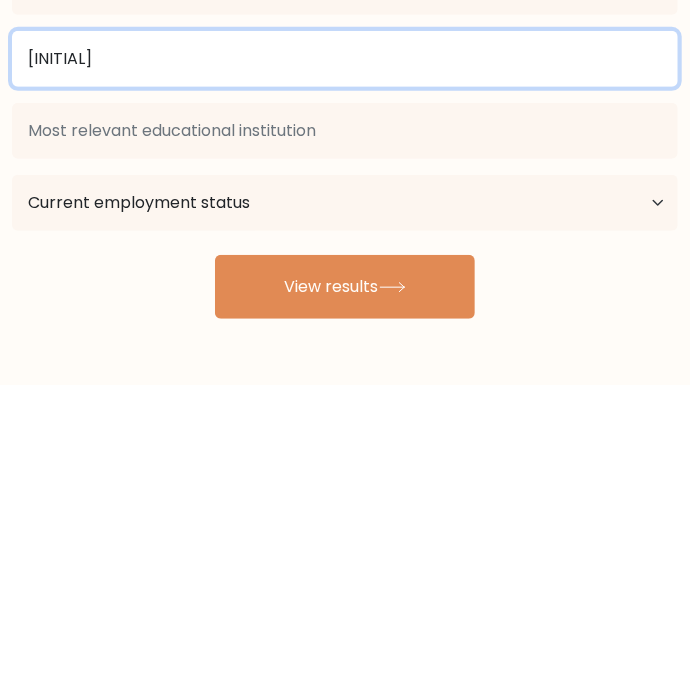 type on "[INITIAL]" 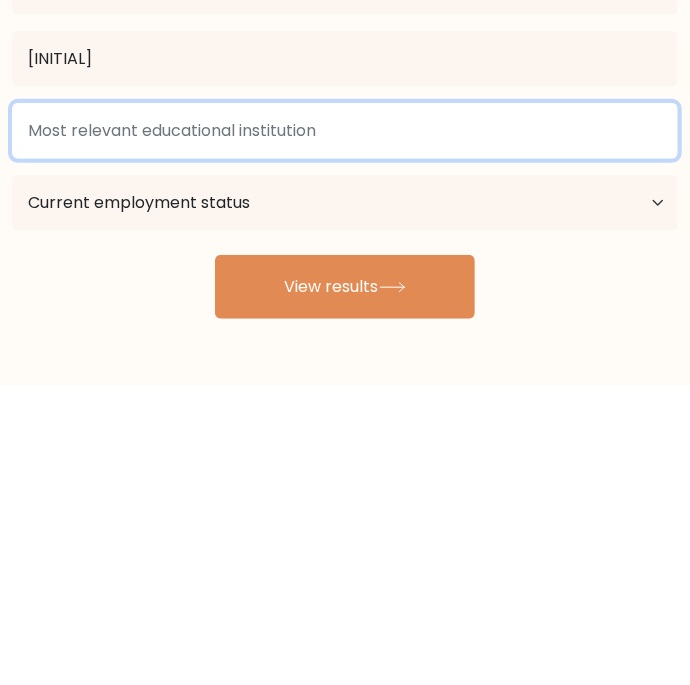 click at bounding box center [345, 431] 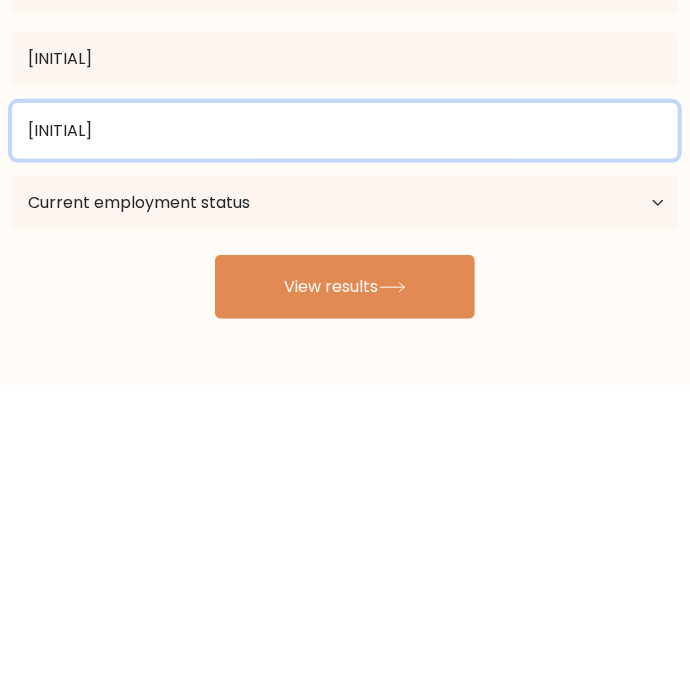 type on "[INITIAL]" 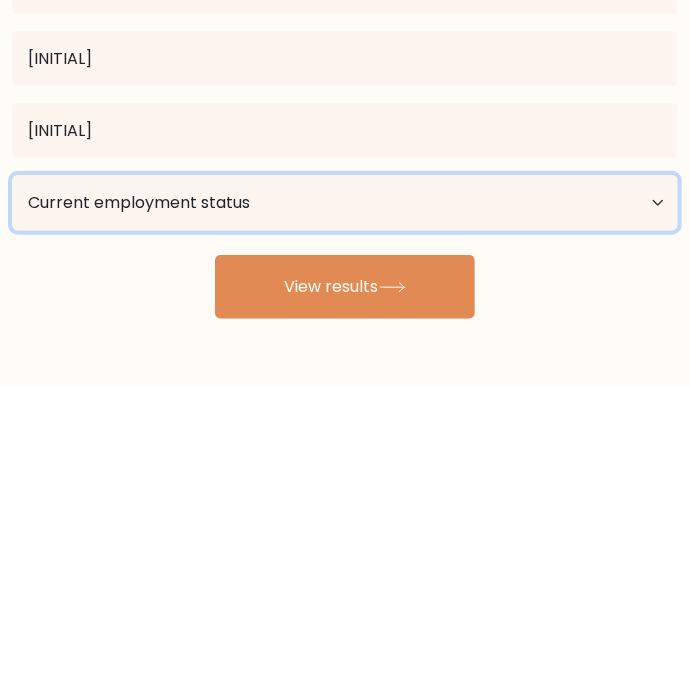 click on "Current employment status
Employed
Student
Retired
Other / prefer not to answer" at bounding box center (345, 503) 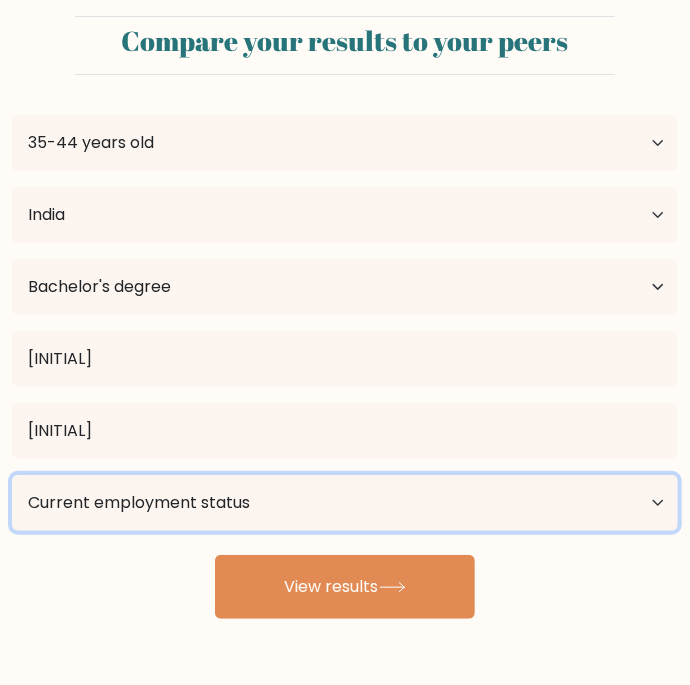 select on "employed" 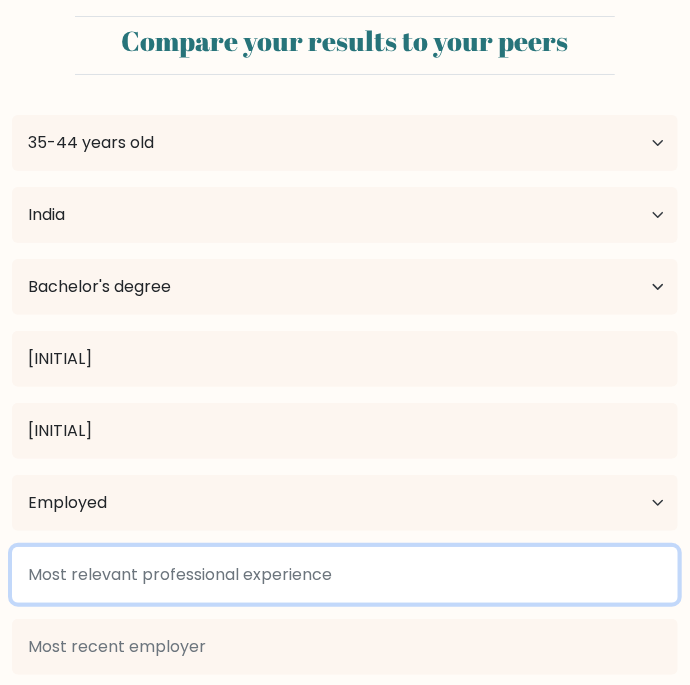 click at bounding box center [345, 575] 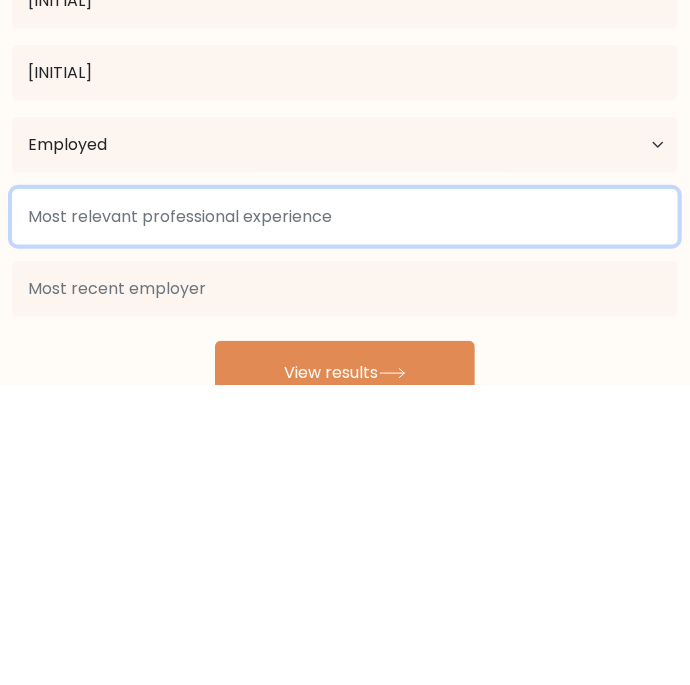 scroll, scrollTop: 76, scrollLeft: 0, axis: vertical 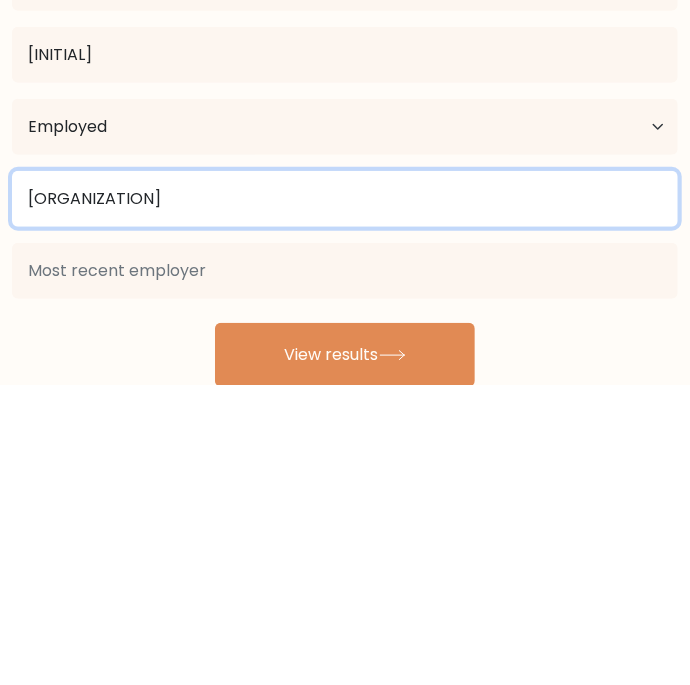 type on "Sksk" 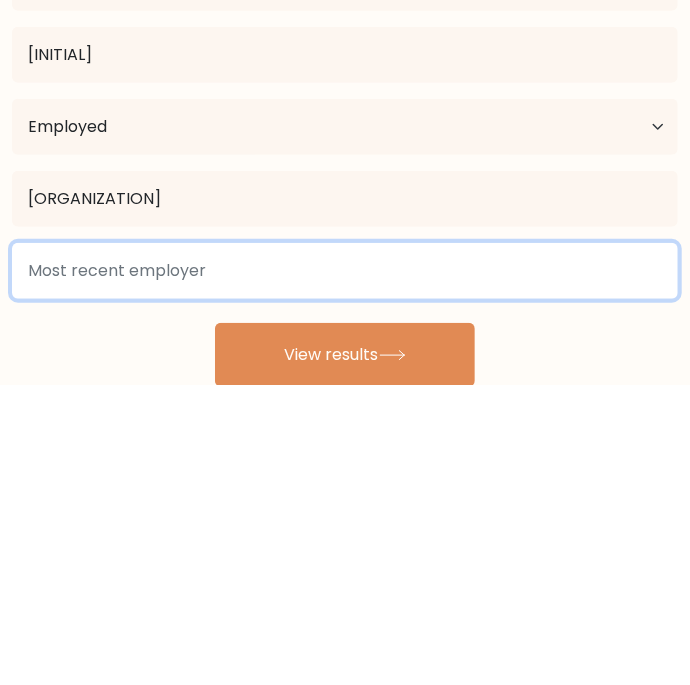 click at bounding box center [345, 571] 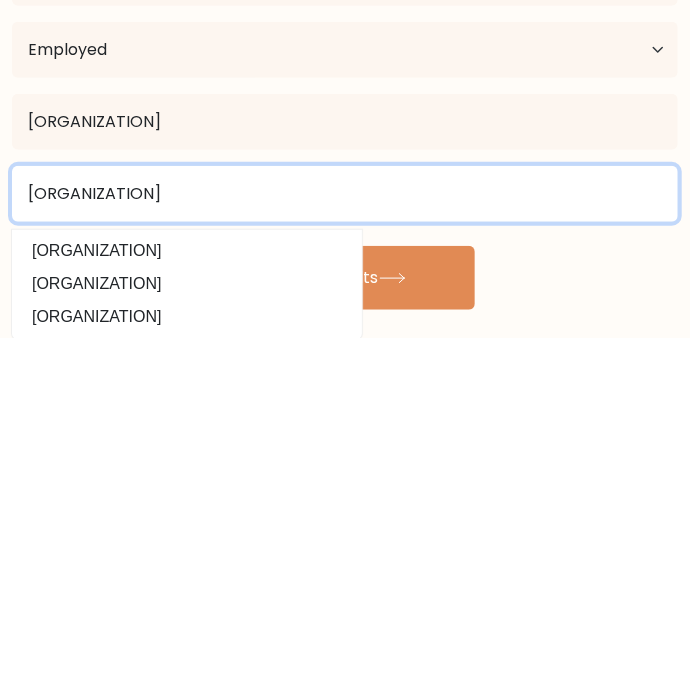 scroll, scrollTop: 105, scrollLeft: 0, axis: vertical 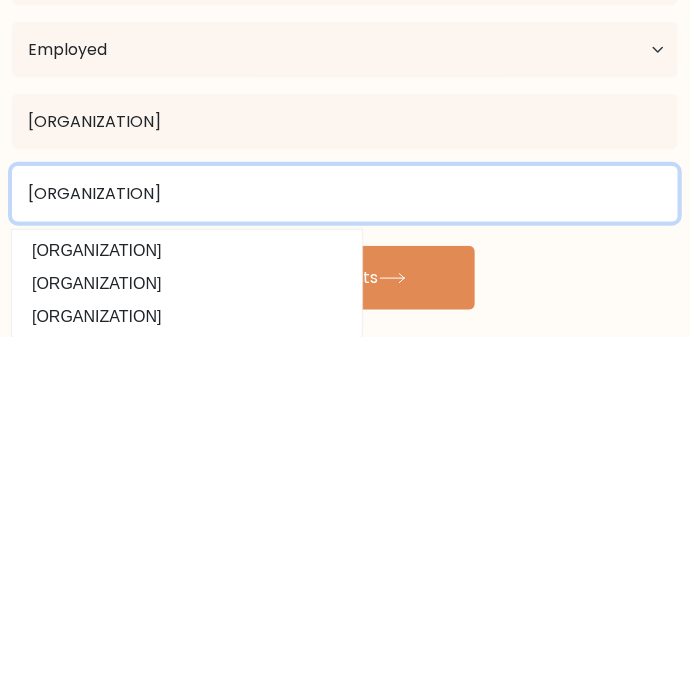 click on "Keje" at bounding box center (345, 542) 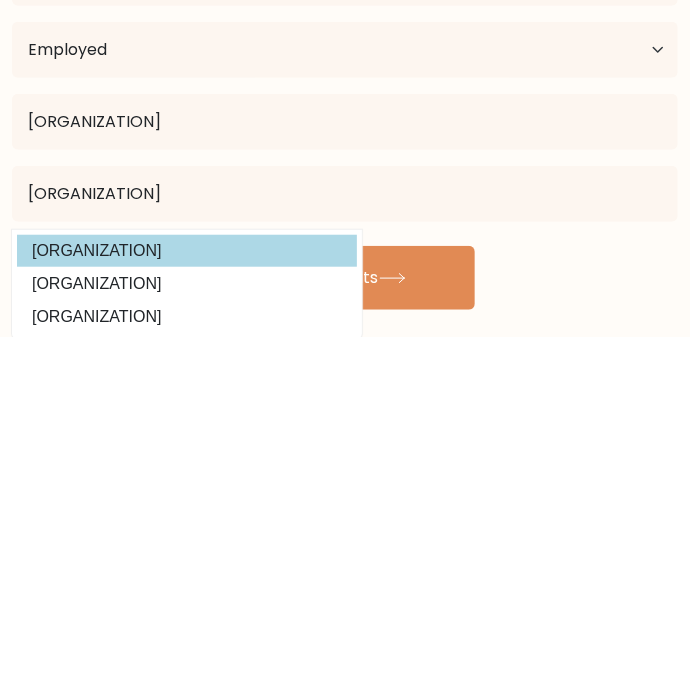 click on "kejek" at bounding box center (187, 599) 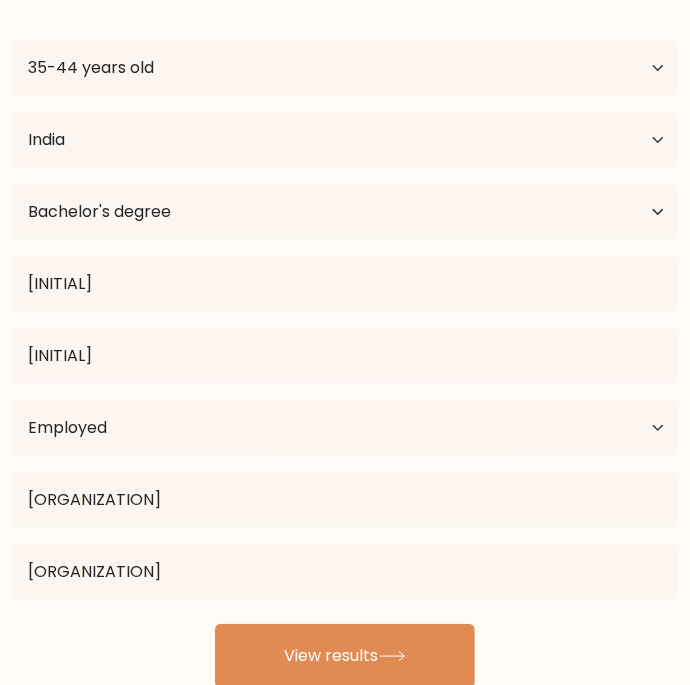 scroll, scrollTop: 76, scrollLeft: 0, axis: vertical 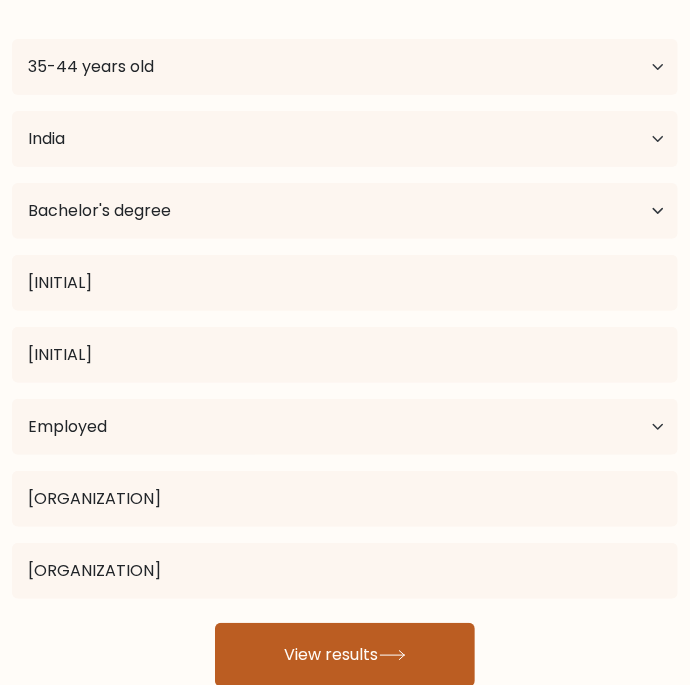 click on "View results" at bounding box center (345, 655) 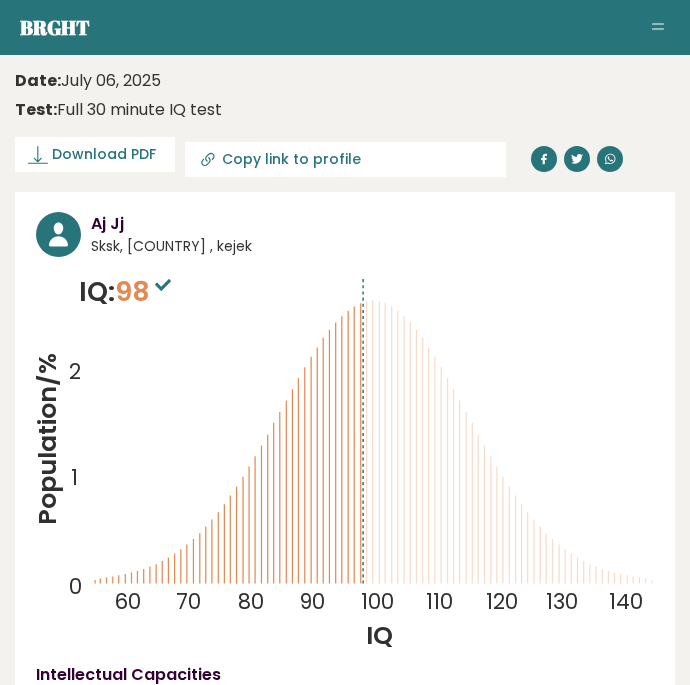 scroll, scrollTop: 0, scrollLeft: 0, axis: both 